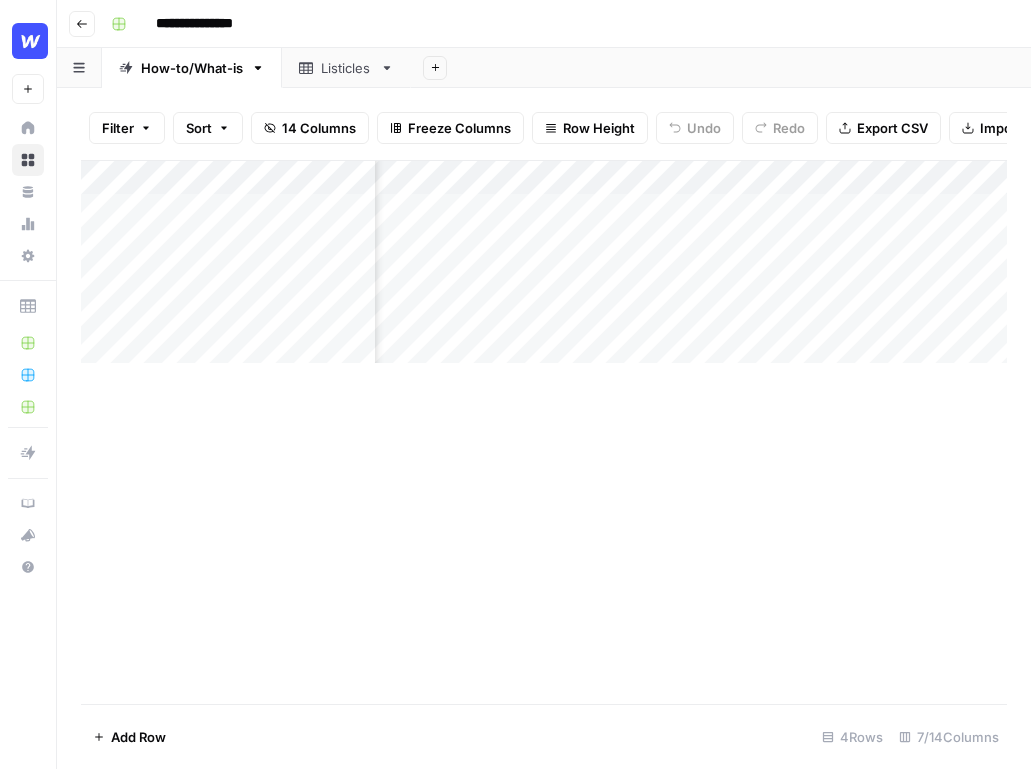 scroll, scrollTop: 0, scrollLeft: 0, axis: both 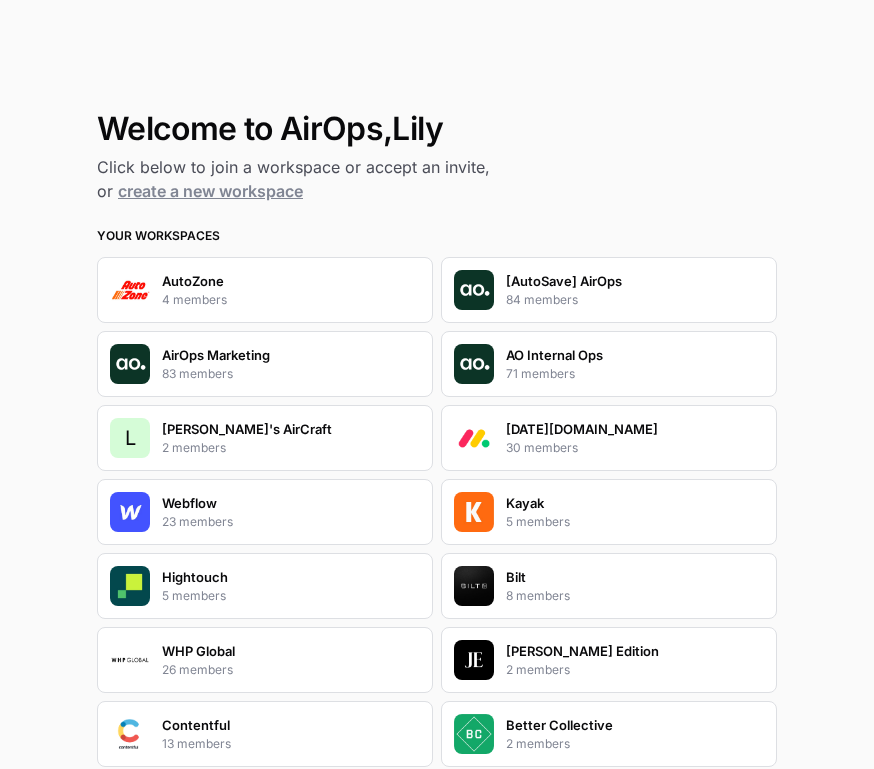 click on "Webflow 23 members" at bounding box center [265, 512] 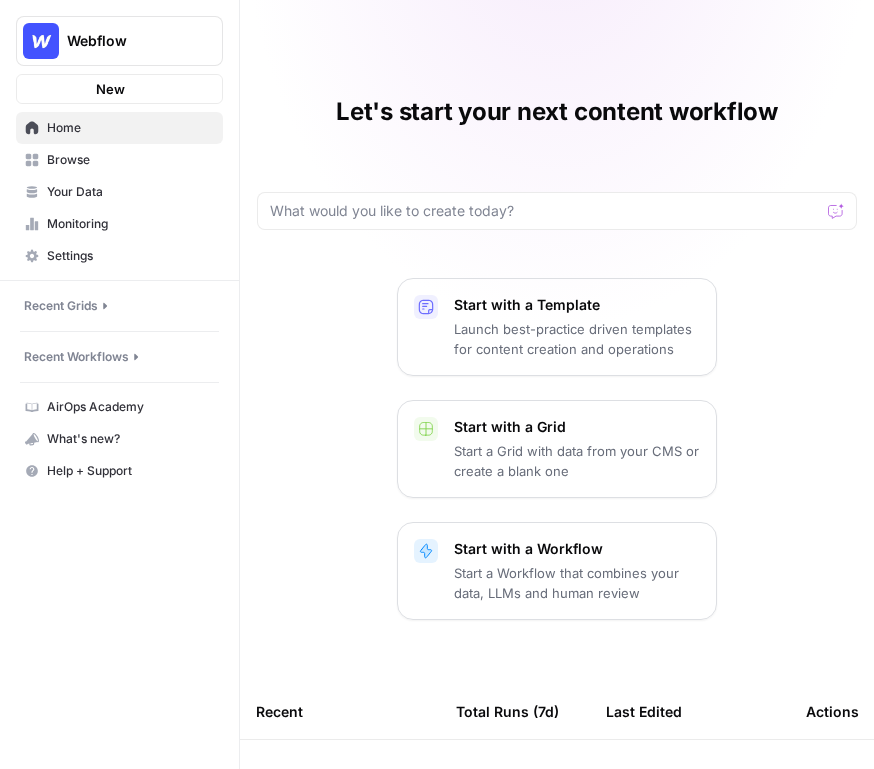 scroll, scrollTop: 0, scrollLeft: 0, axis: both 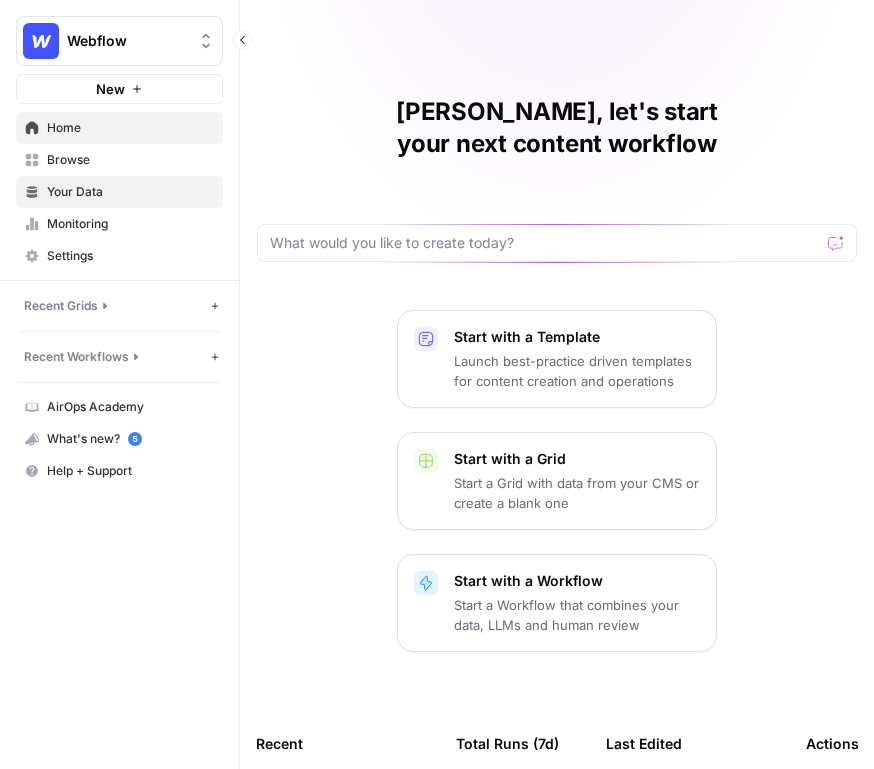 click on "Your Data" at bounding box center [130, 192] 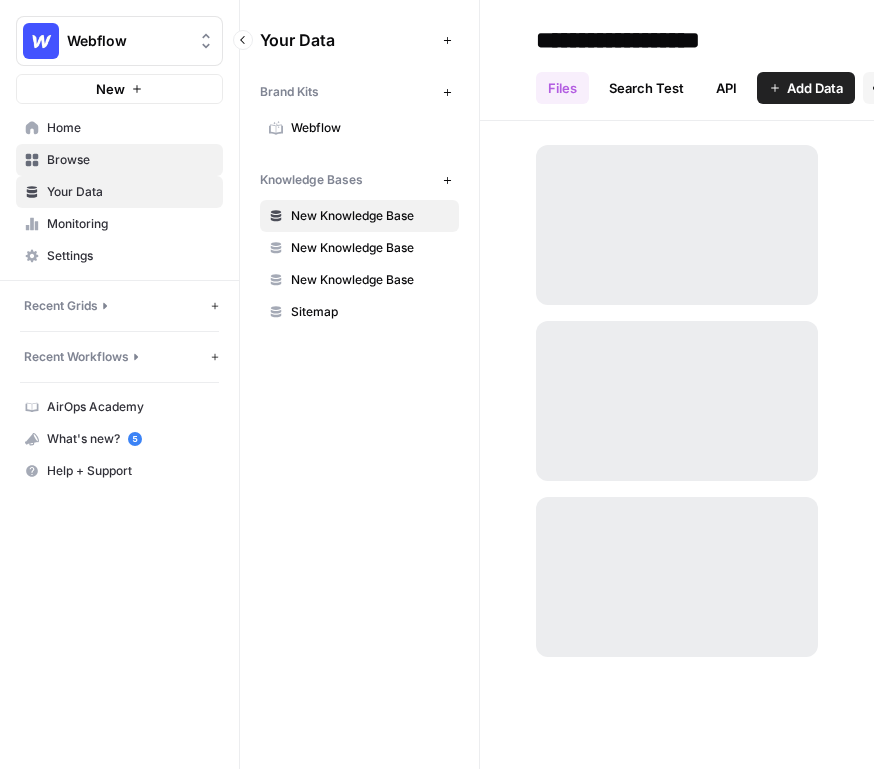 click on "Browse" at bounding box center (130, 160) 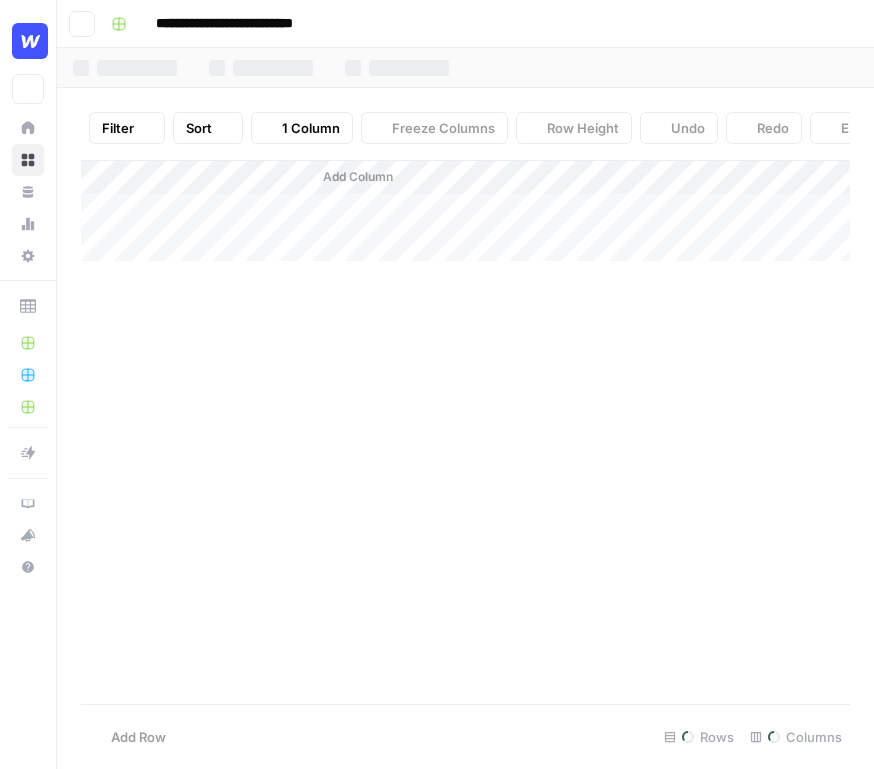 scroll, scrollTop: 0, scrollLeft: 0, axis: both 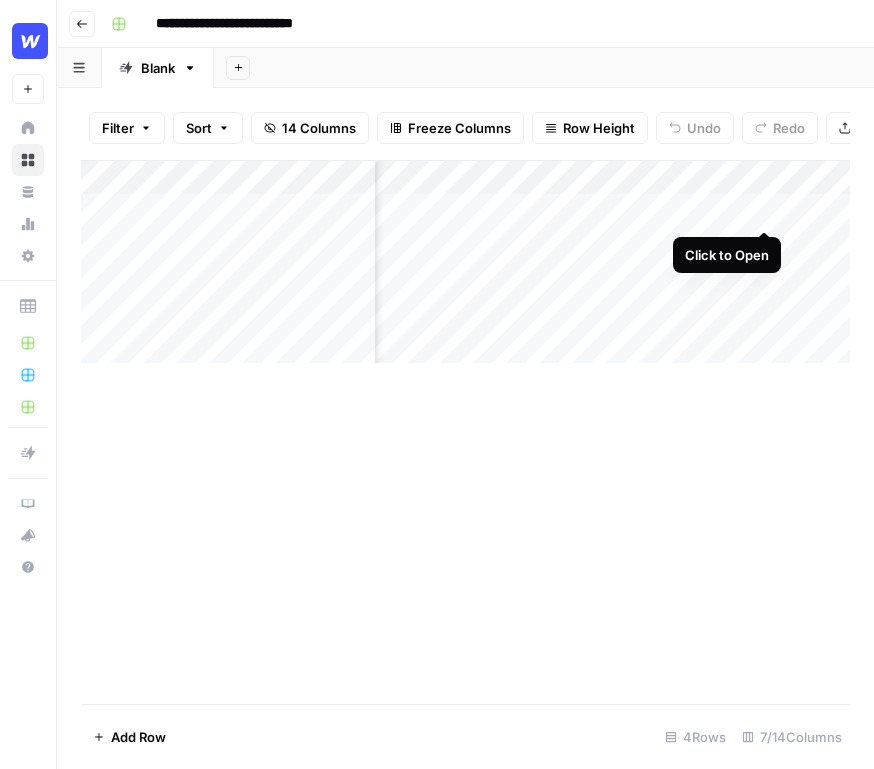 click on "Add Column" at bounding box center (465, 262) 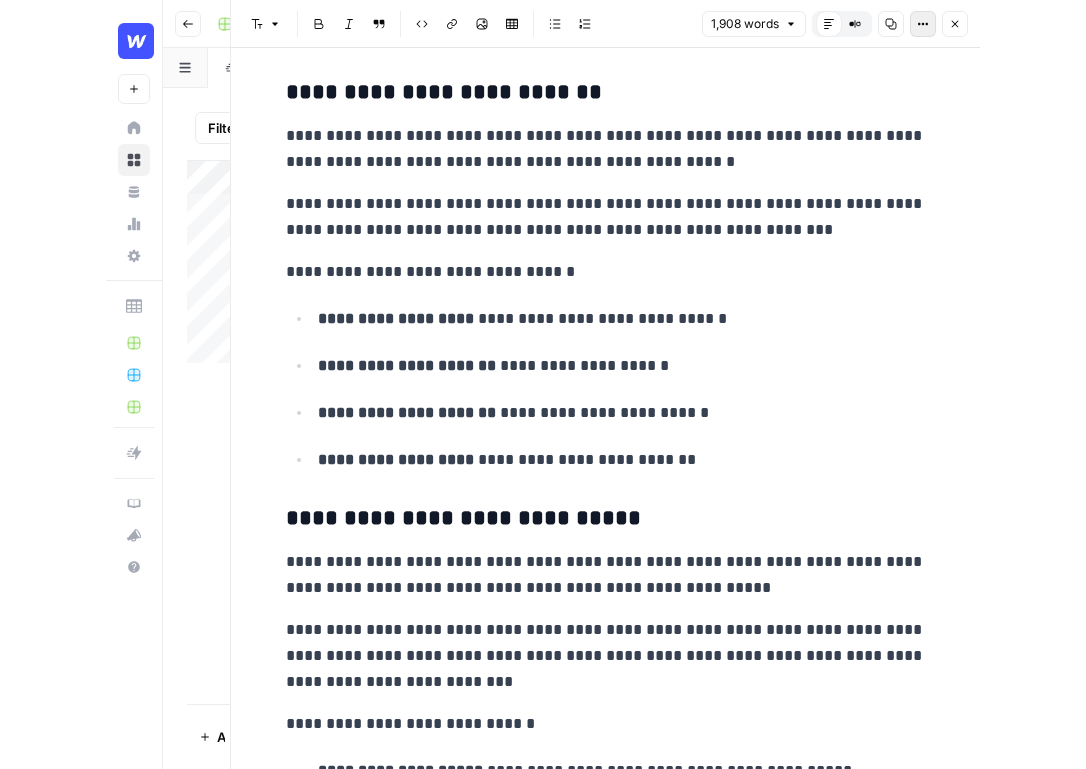 scroll, scrollTop: 2238, scrollLeft: 0, axis: vertical 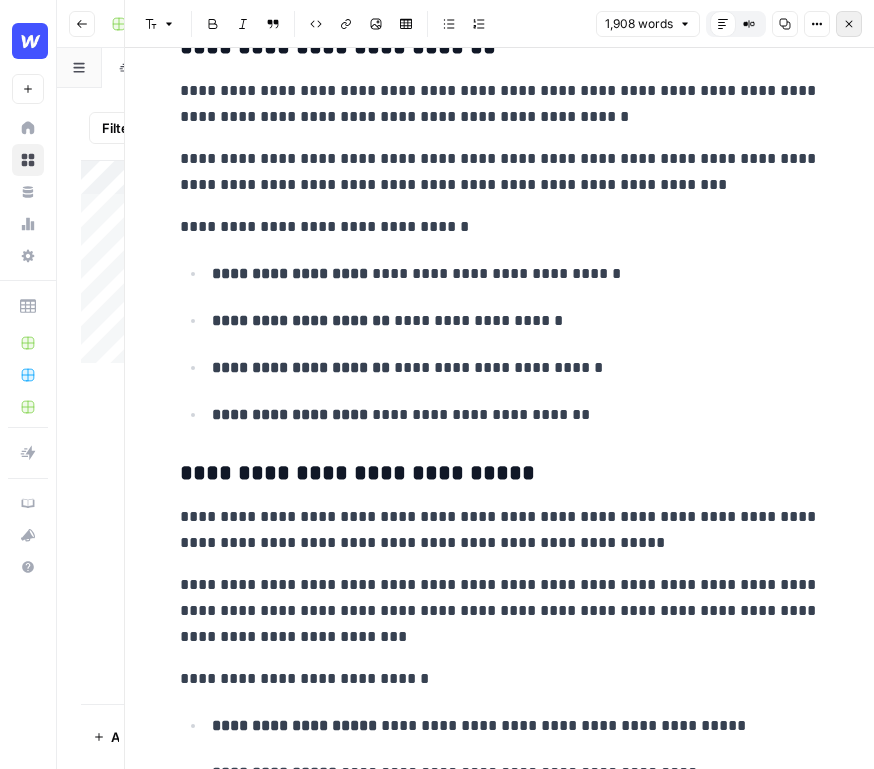 click 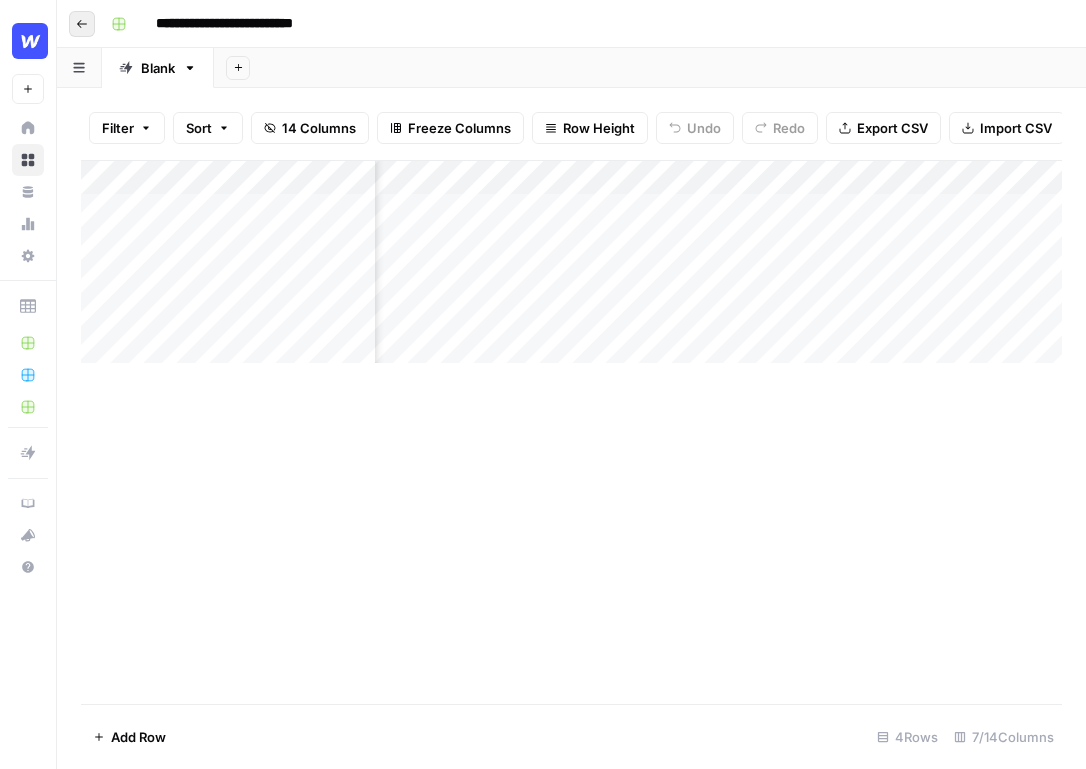 click on "Go back" at bounding box center [87, 23] 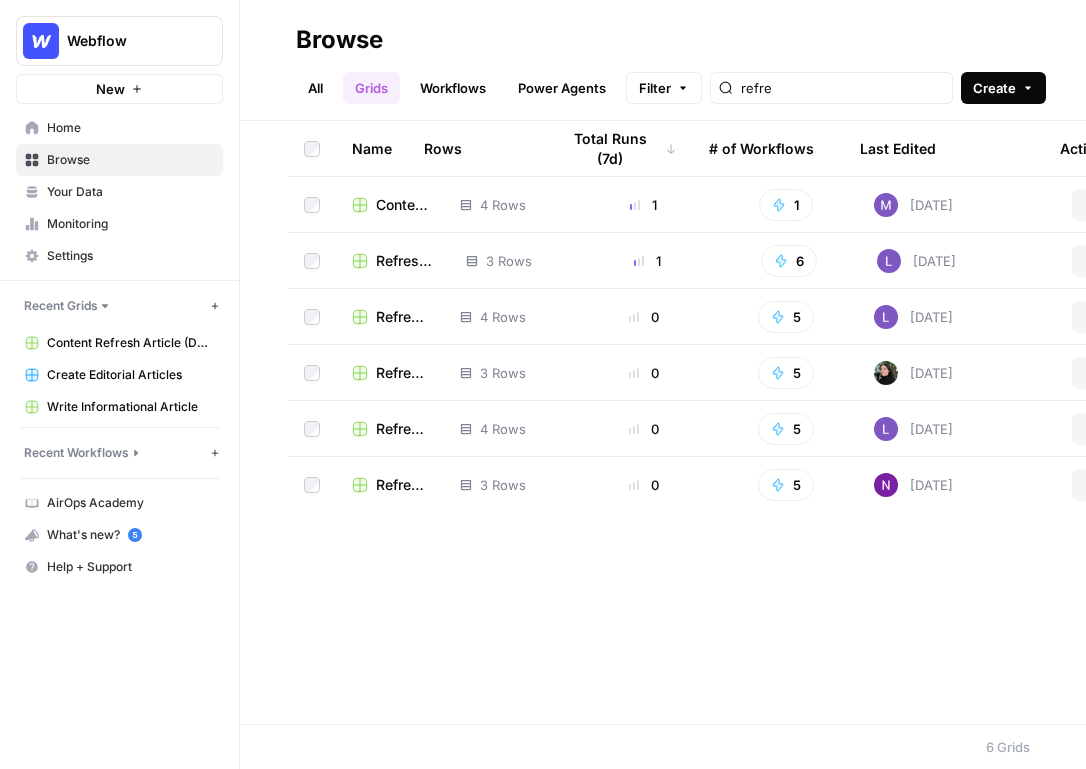 click 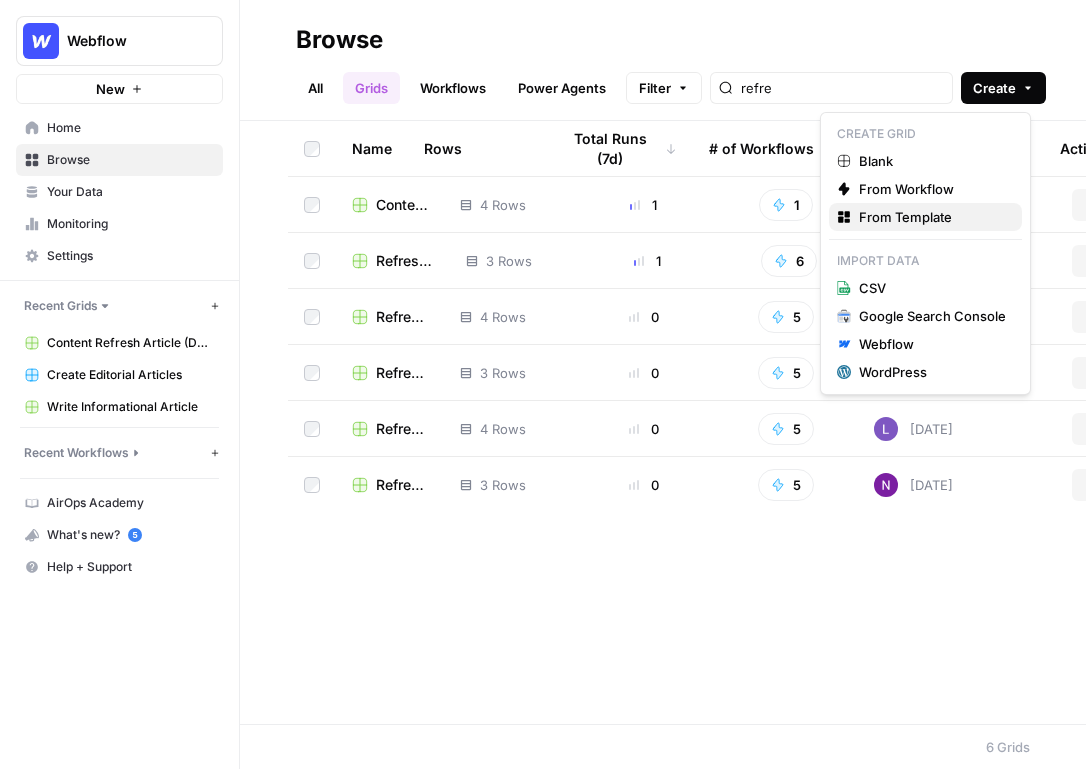 click on "From Template" at bounding box center (905, 217) 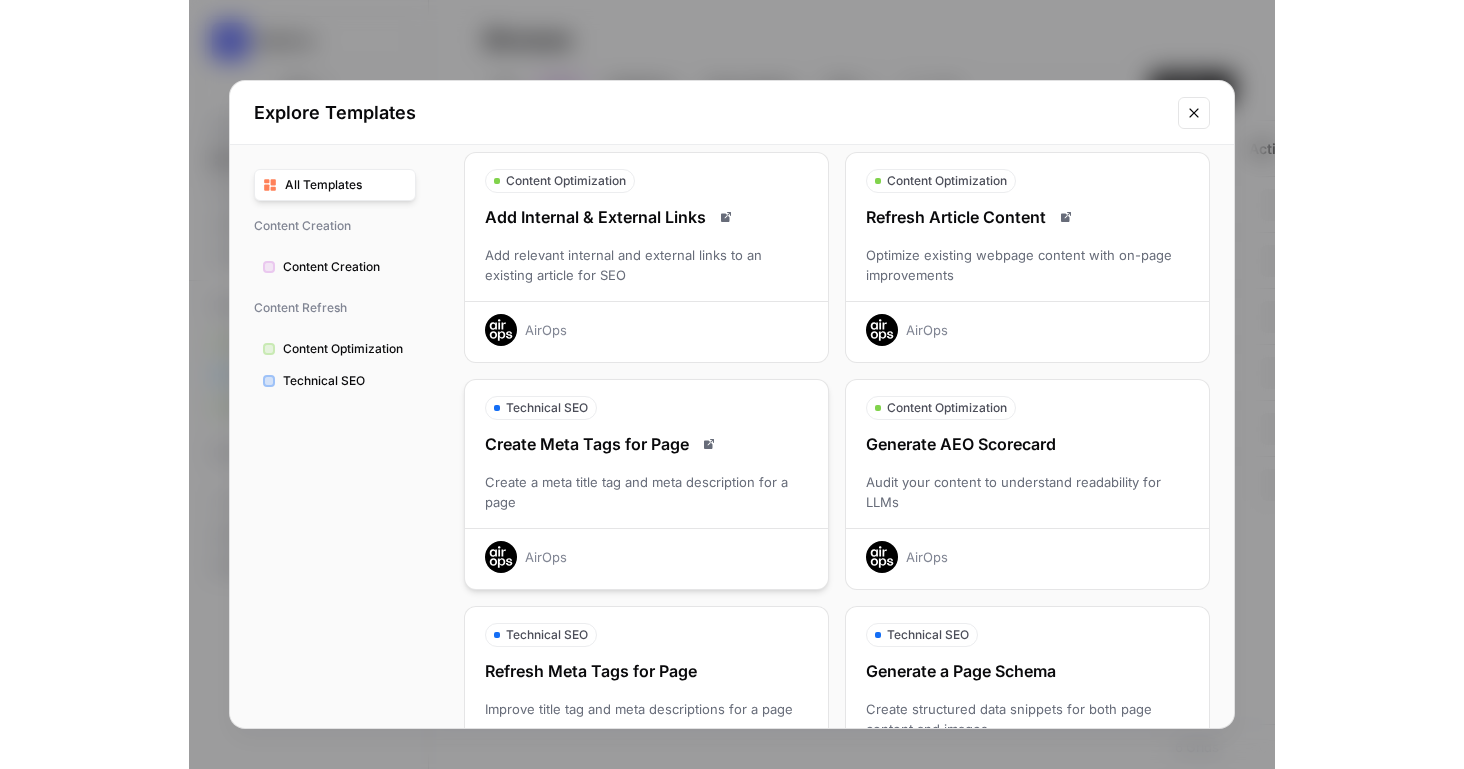 scroll, scrollTop: 279, scrollLeft: 0, axis: vertical 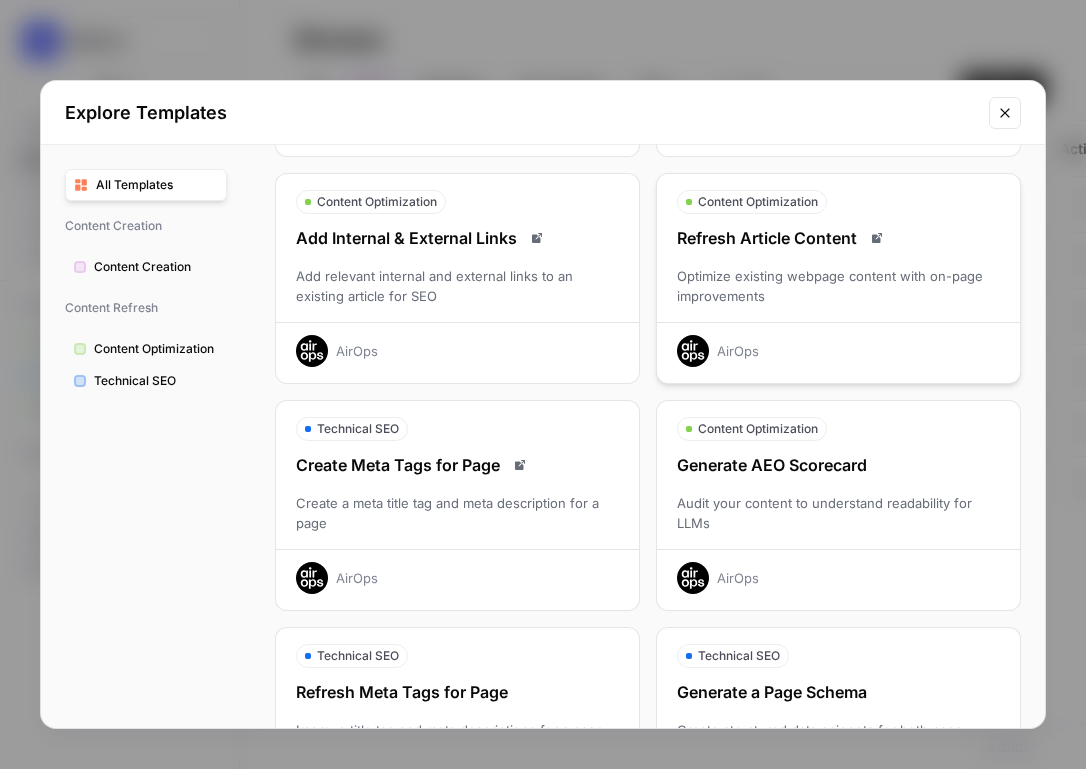 click on "Optimize existing webpage content with on-page improvements" at bounding box center [838, 286] 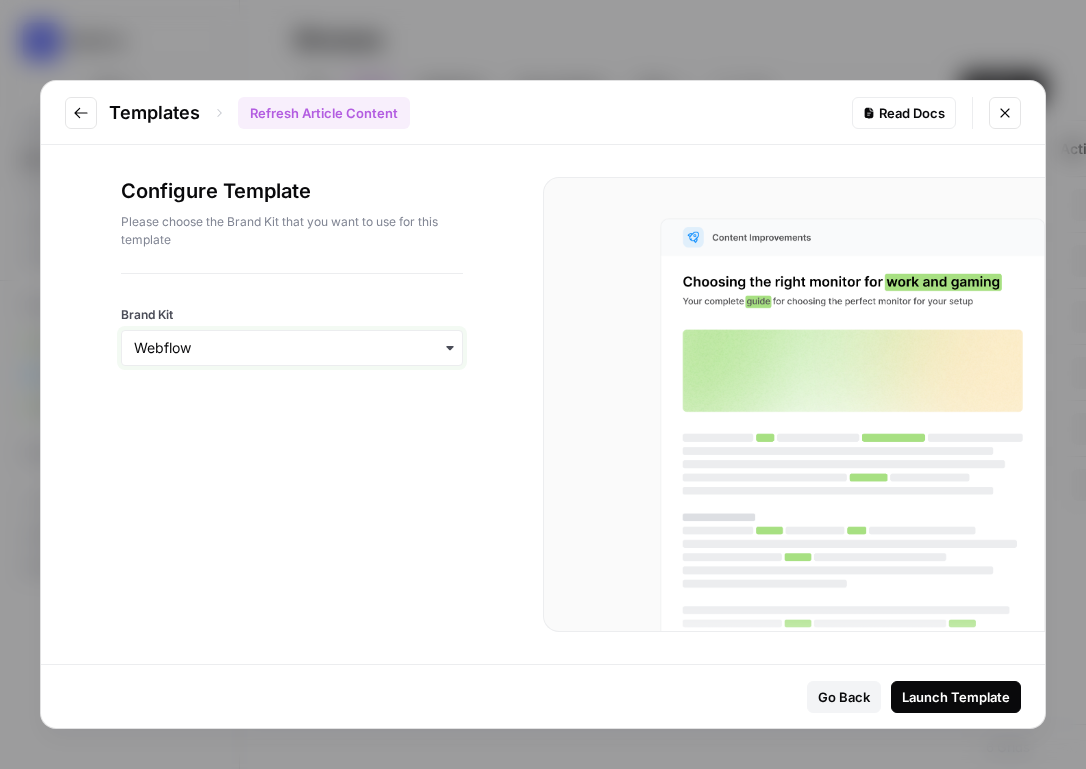 click on "Brand Kit" at bounding box center (292, 348) 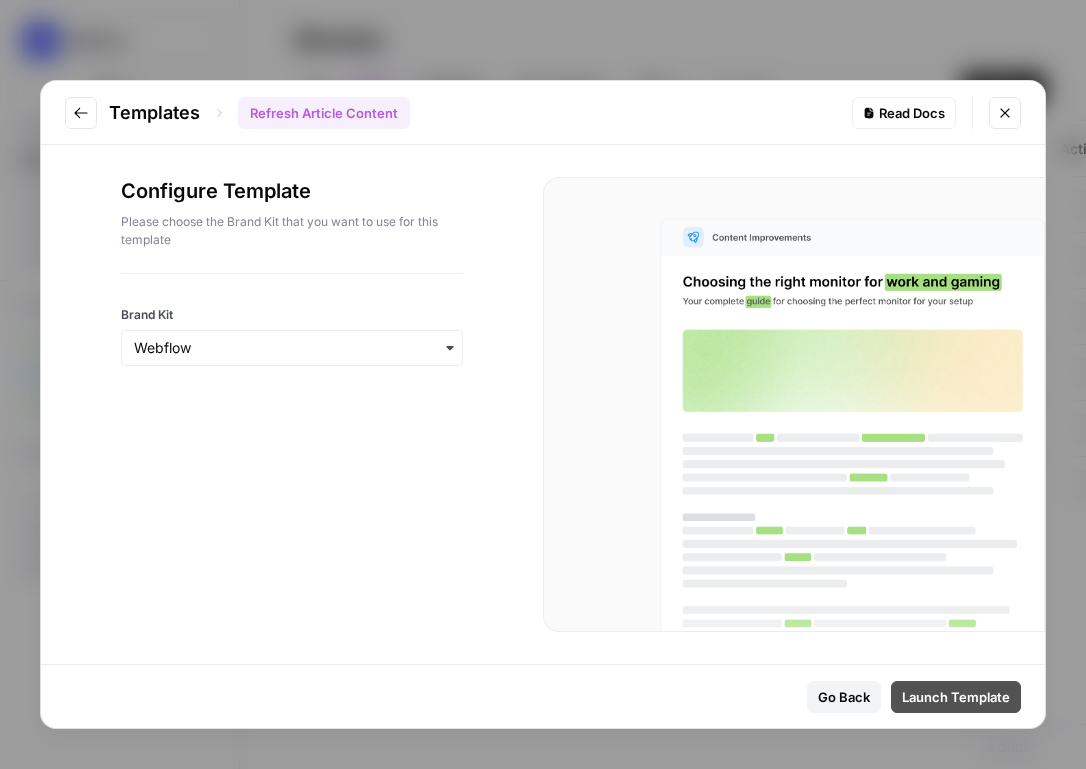 click on "Launch Template" at bounding box center [956, 697] 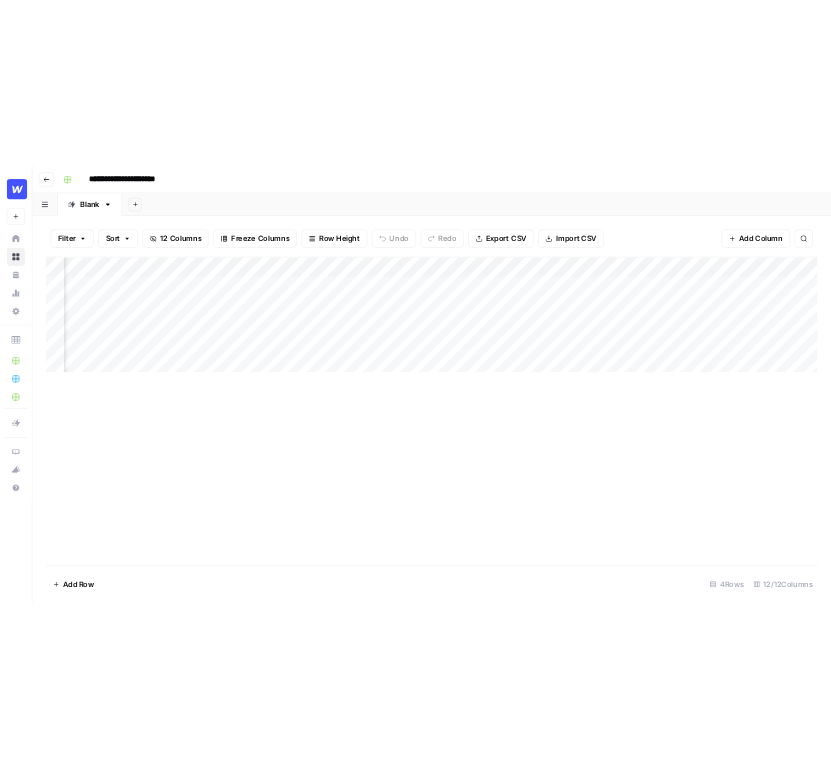 scroll, scrollTop: 0, scrollLeft: 907, axis: horizontal 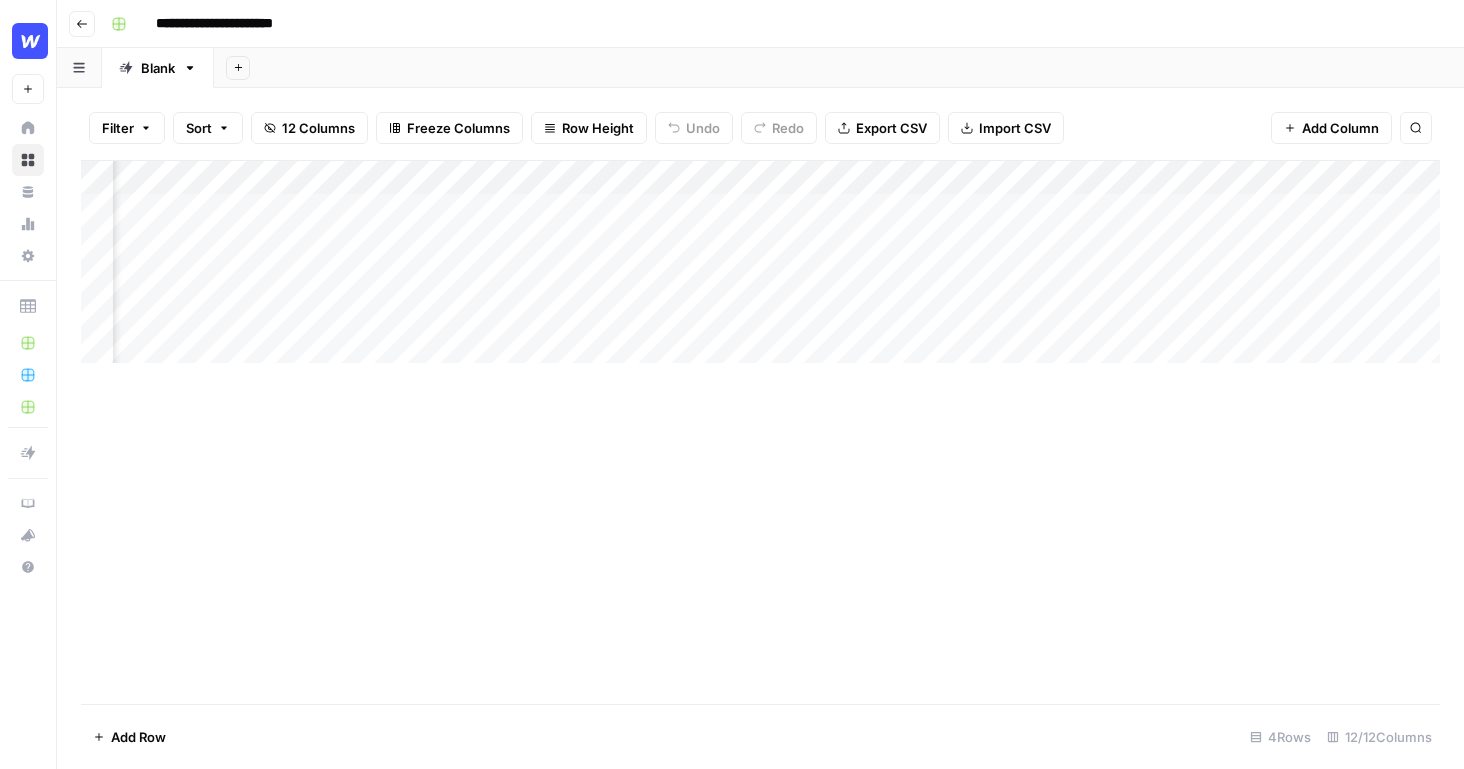click on "Add Column" at bounding box center (760, 262) 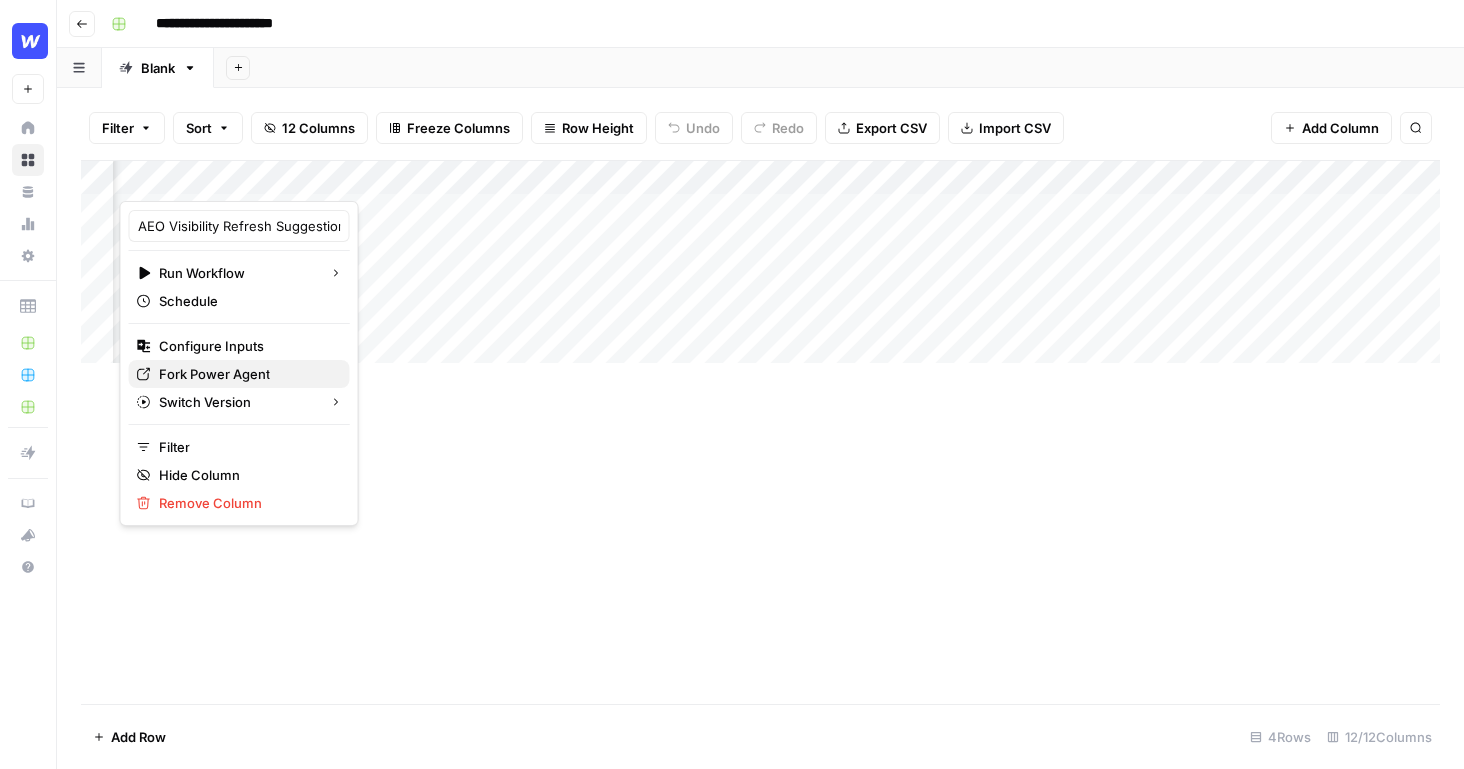 click on "Fork Power Agent" at bounding box center [214, 374] 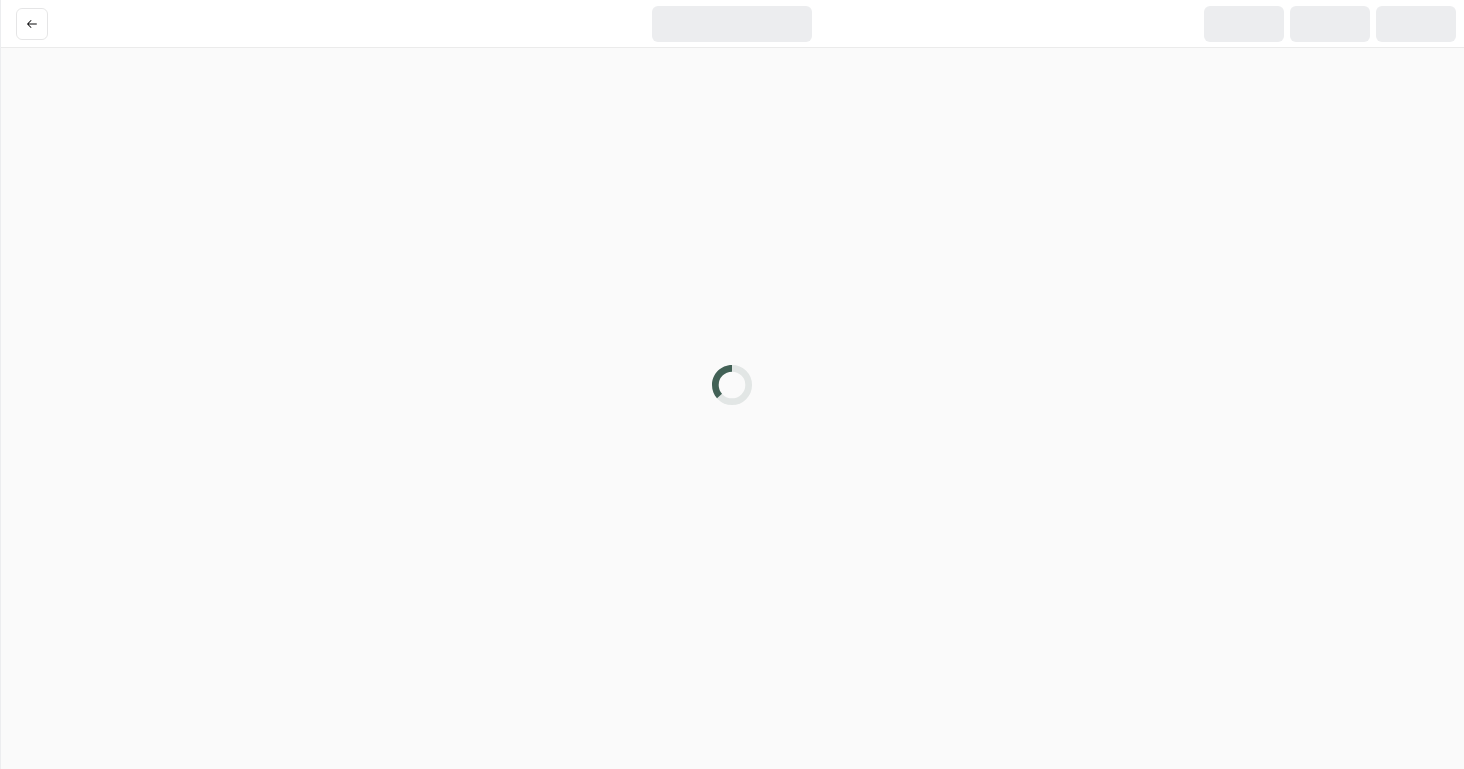 scroll, scrollTop: 0, scrollLeft: 0, axis: both 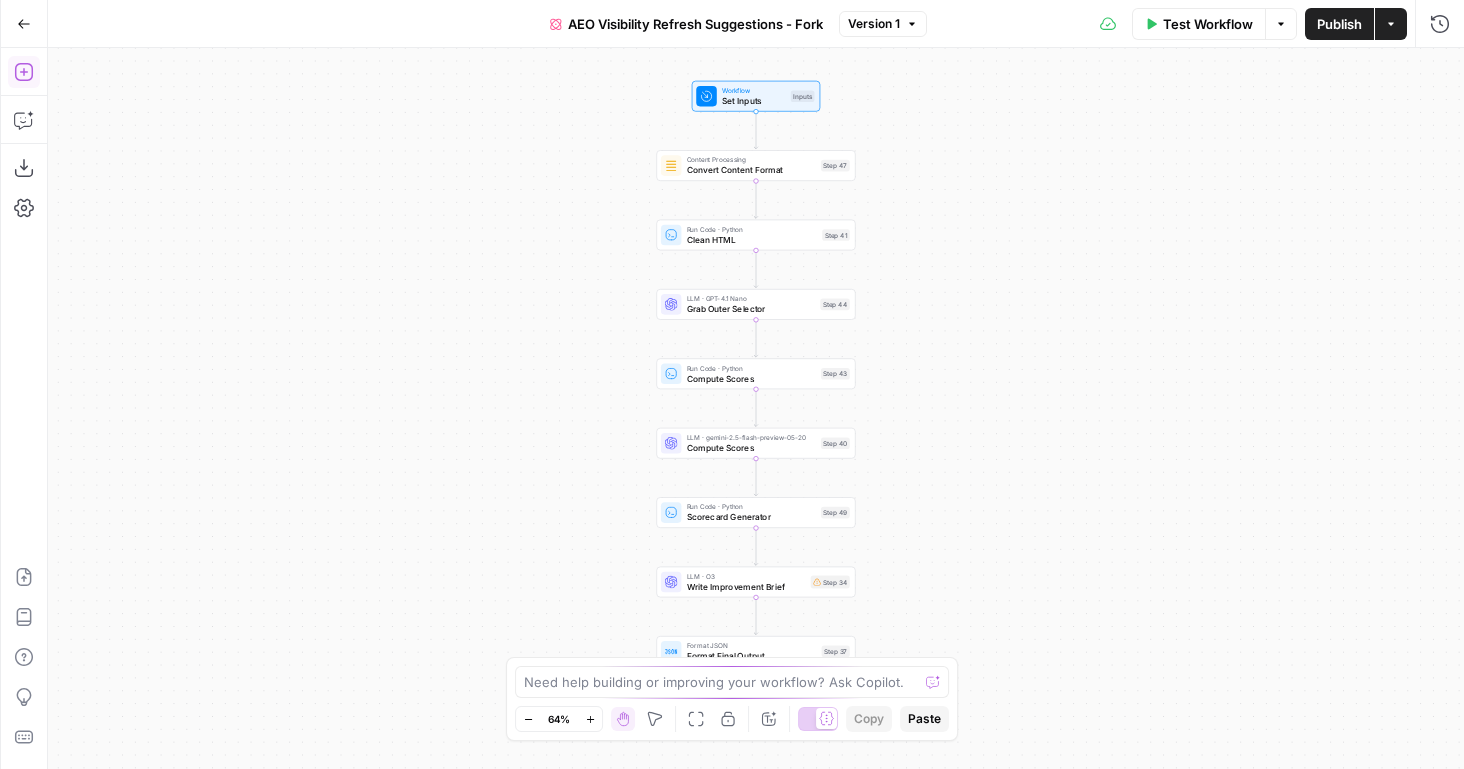 click 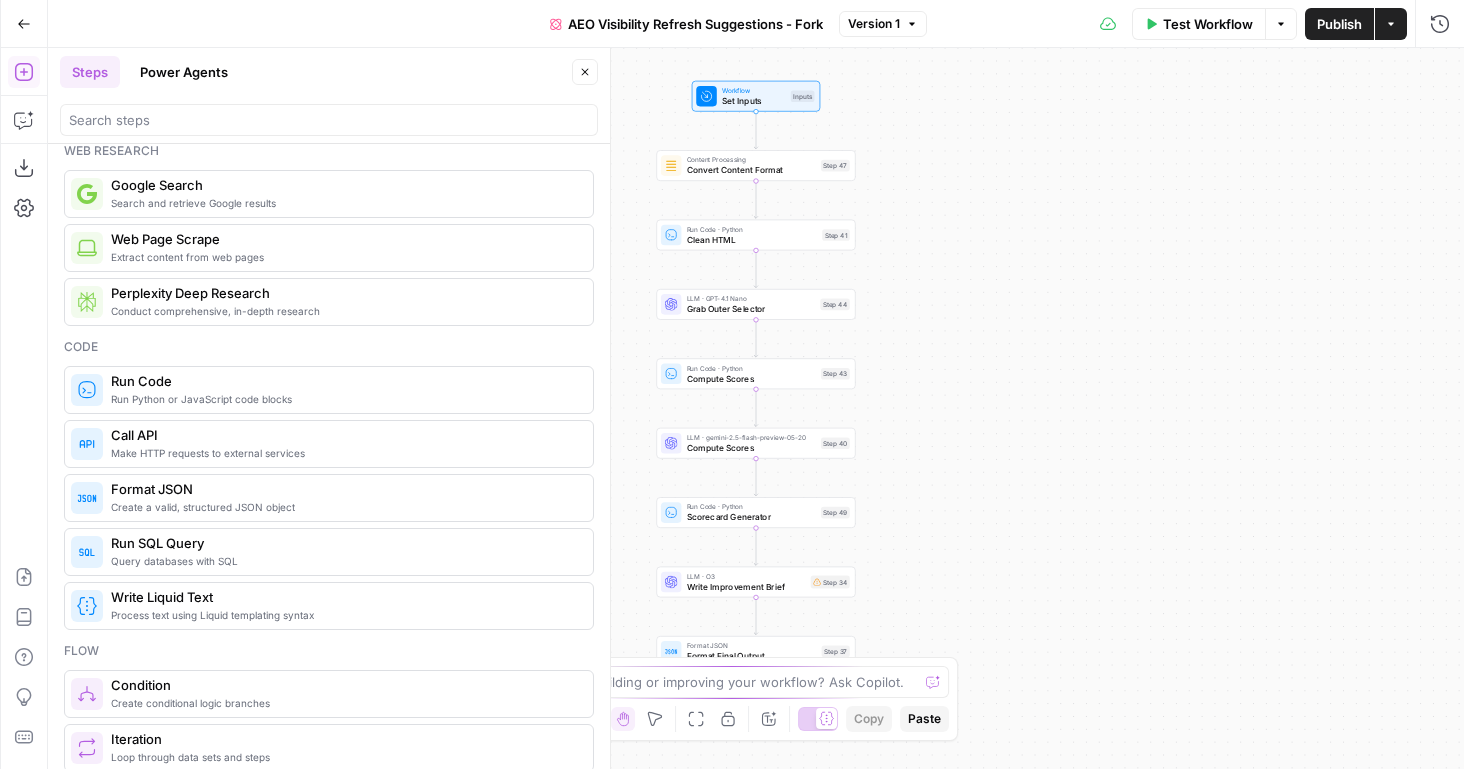 scroll, scrollTop: 135, scrollLeft: 0, axis: vertical 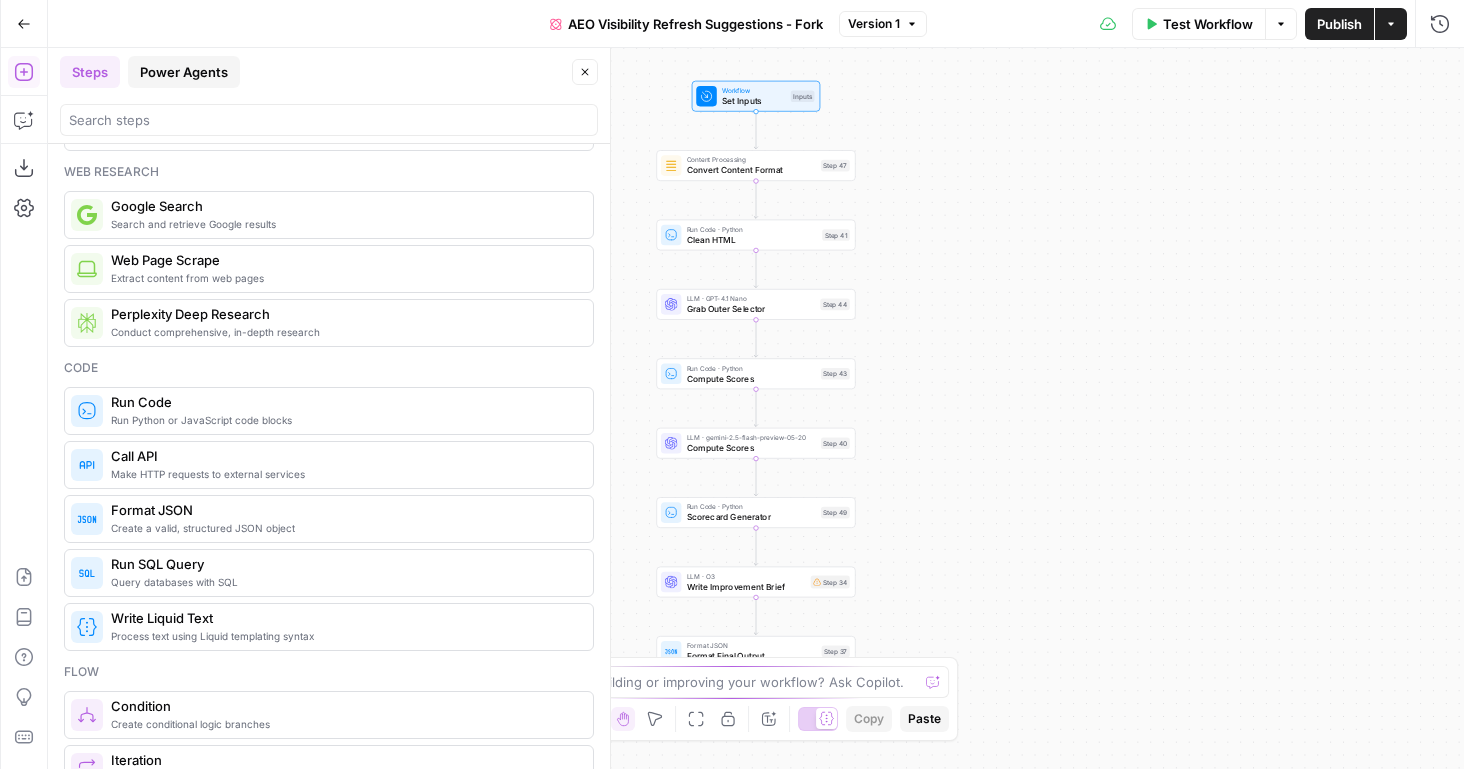 click on "Power Agents" at bounding box center (184, 72) 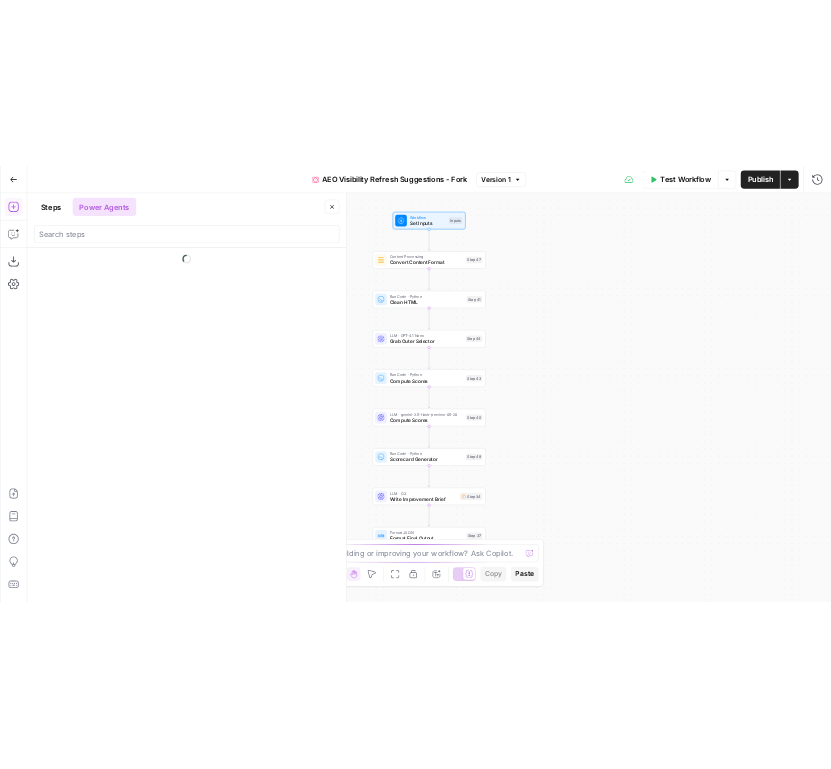 scroll, scrollTop: 0, scrollLeft: 0, axis: both 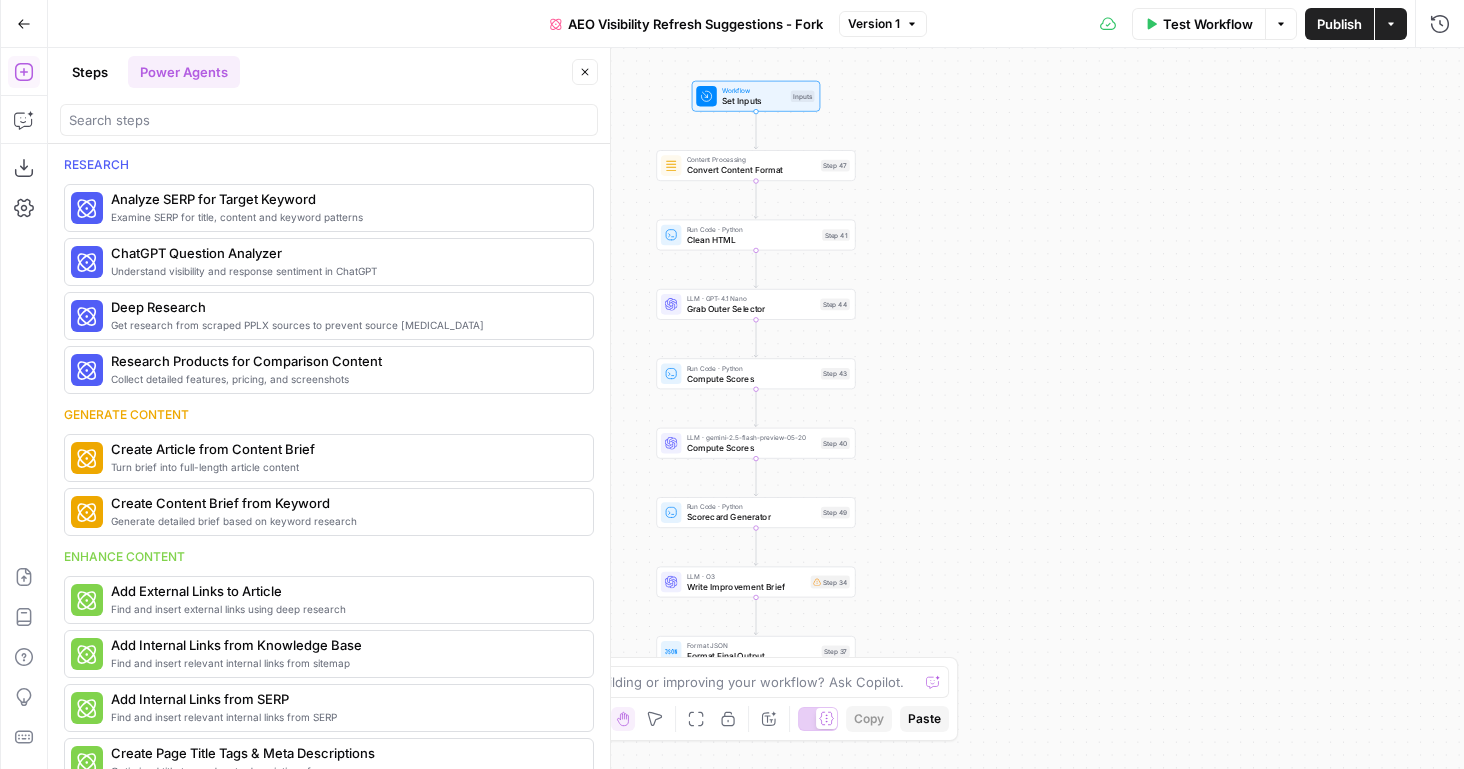 click on "Steps Power Agents Close" at bounding box center (329, 96) 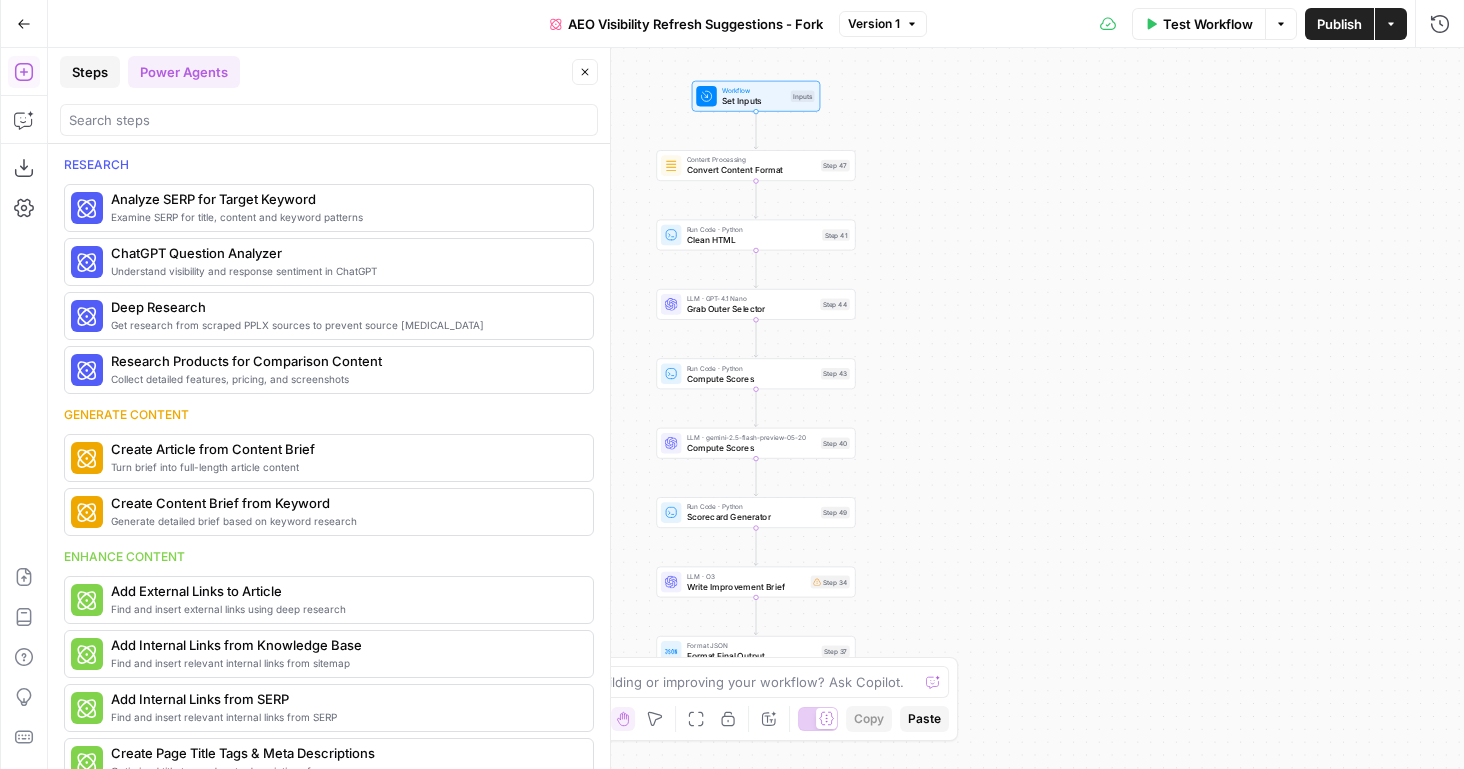 click on "Steps" at bounding box center [90, 72] 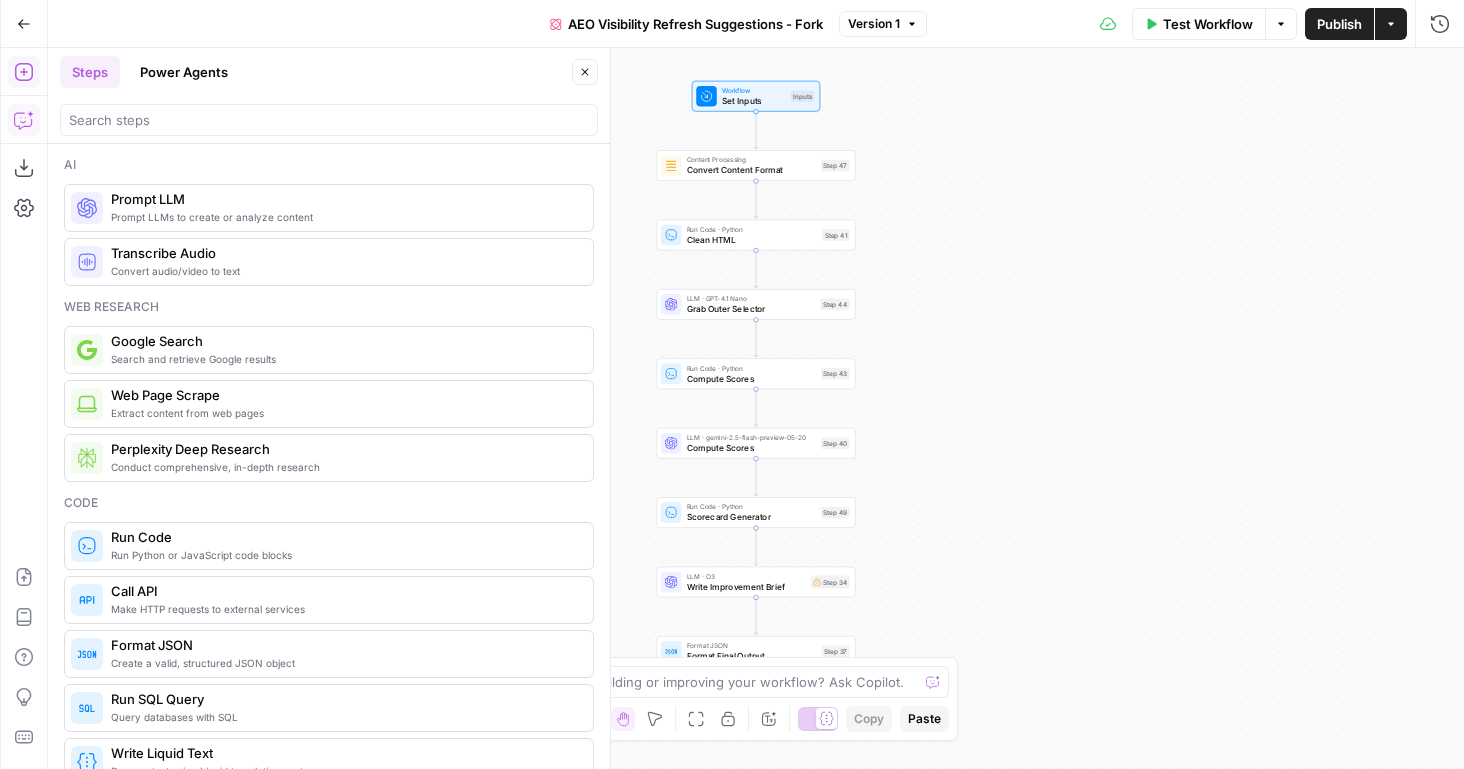 click 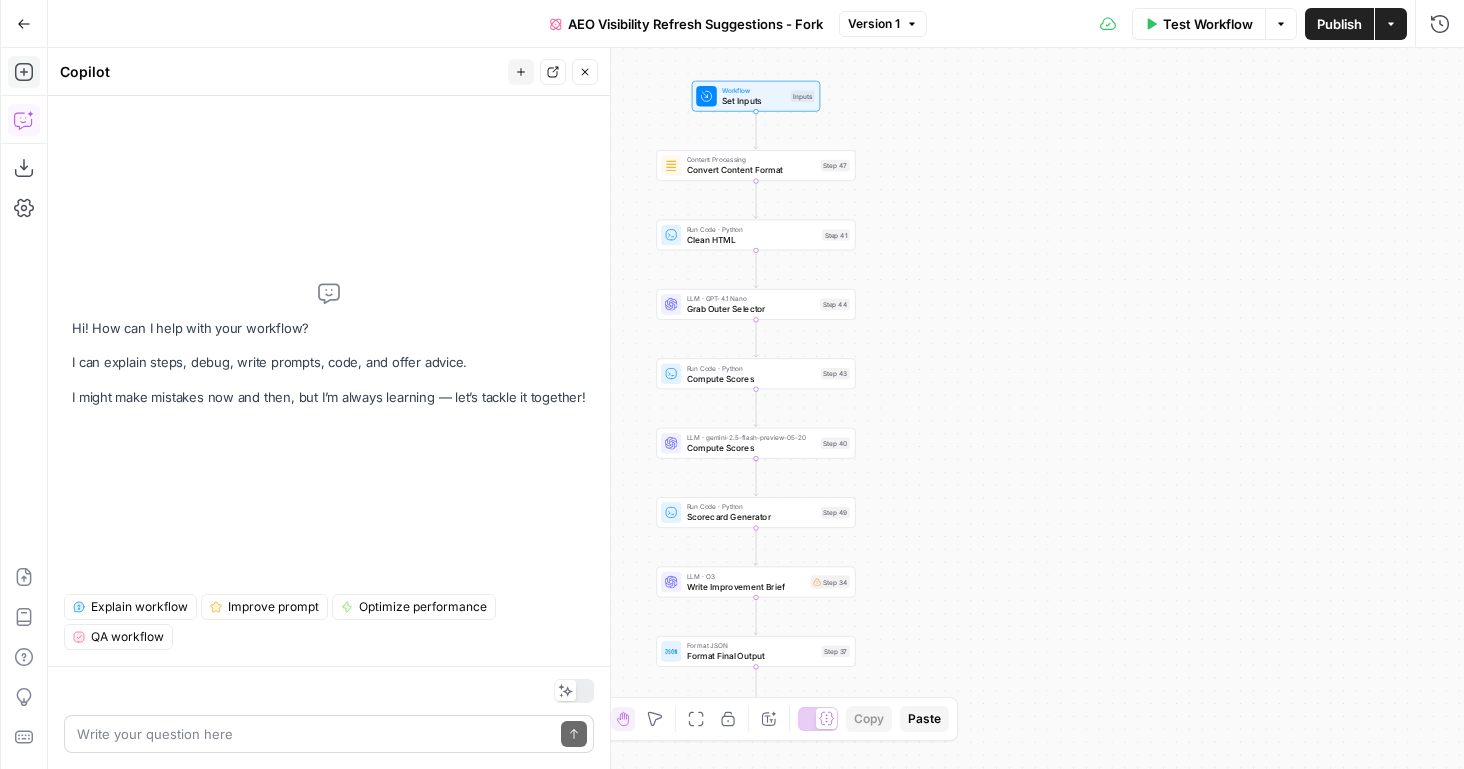 click on "Write your question here Send" at bounding box center [329, 734] 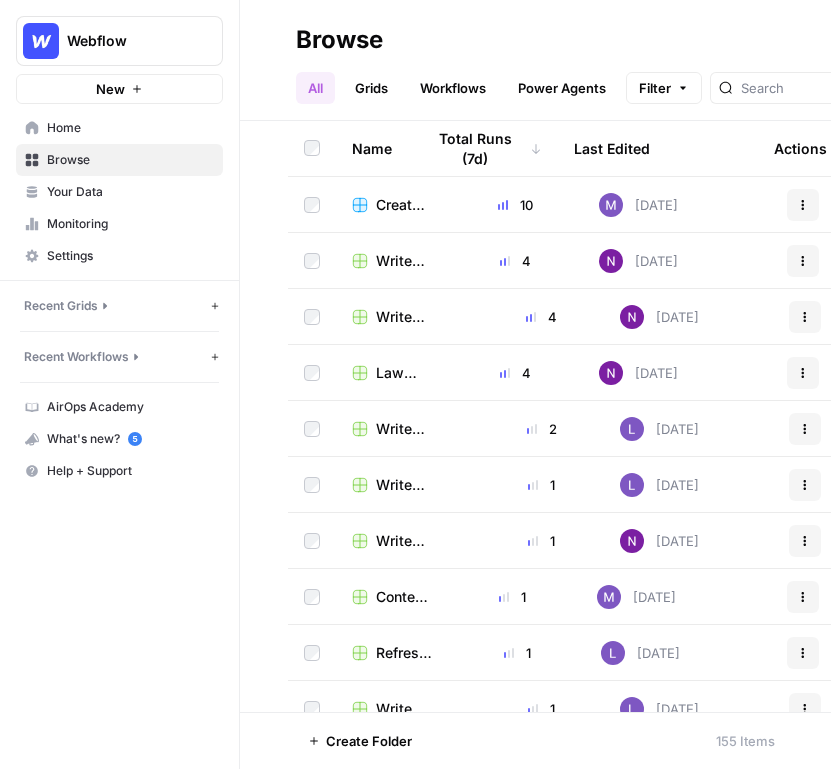 scroll, scrollTop: 0, scrollLeft: 0, axis: both 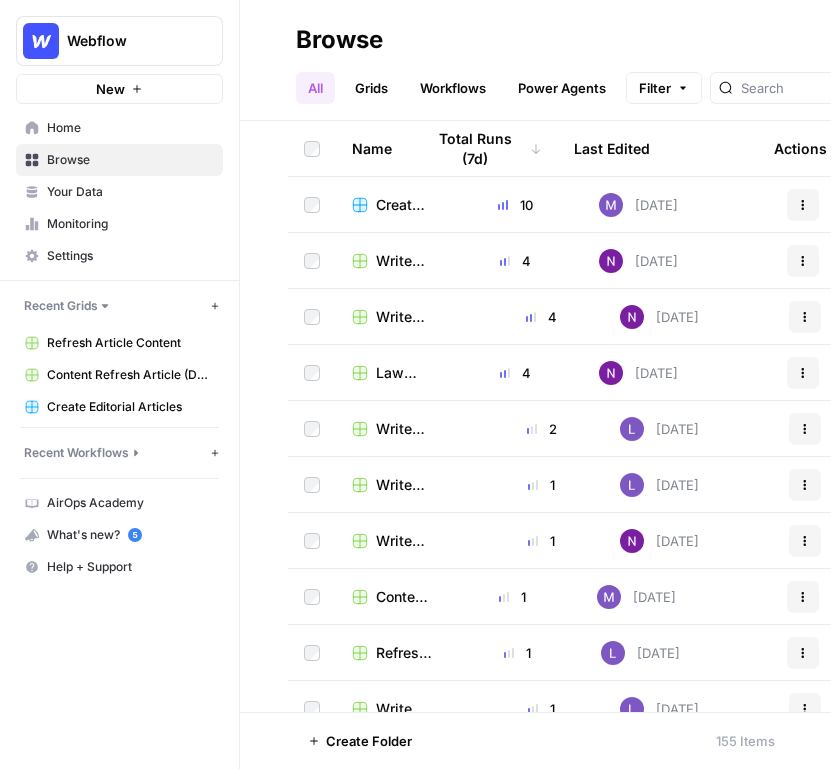 click on "Write Editorial" at bounding box center (403, 261) 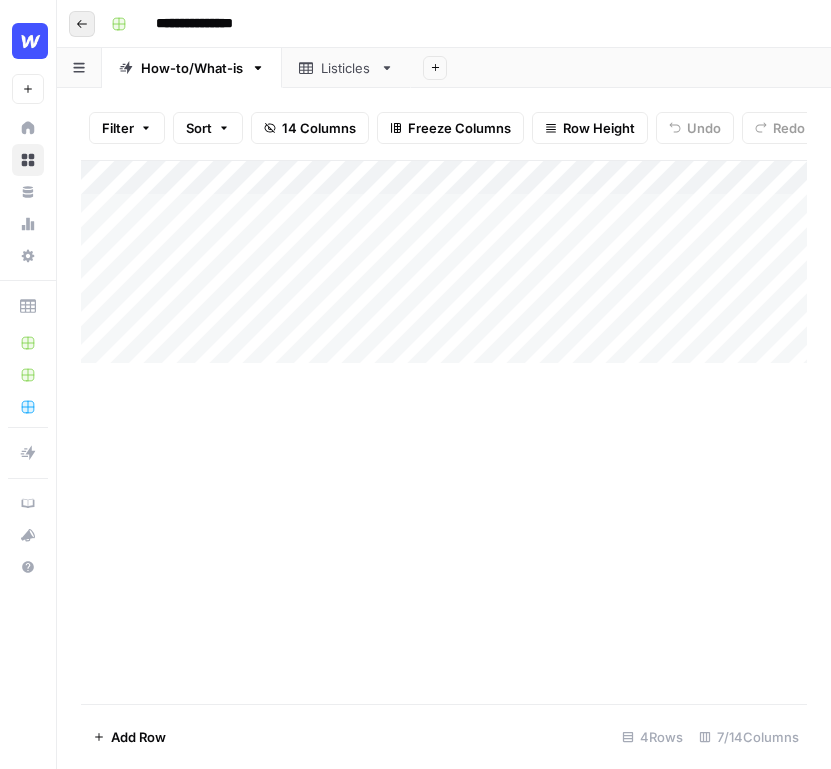 click 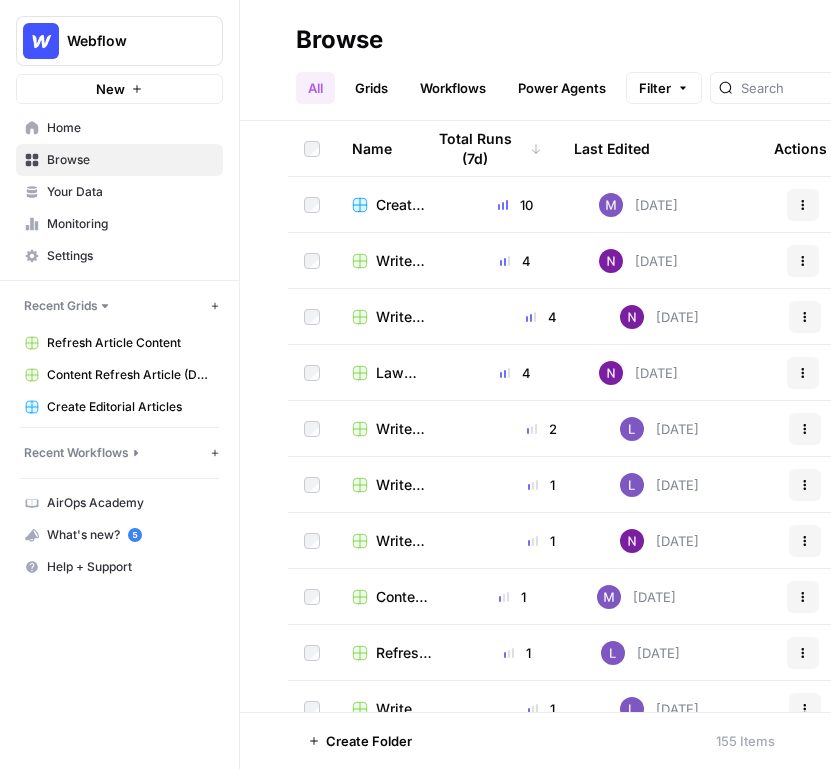 click on "Write Informational Article" at bounding box center (407, 317) 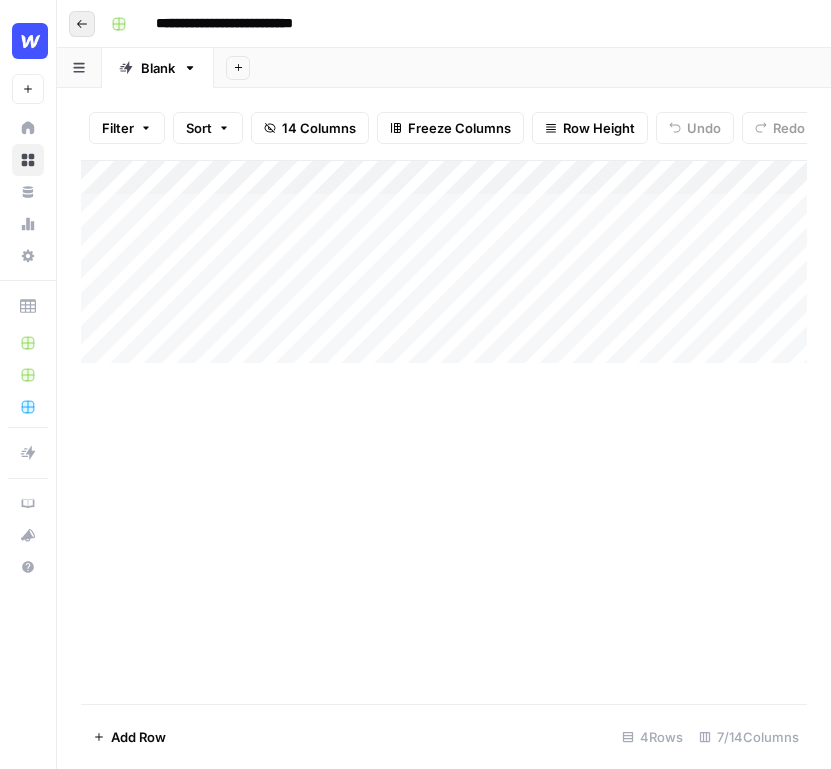 click 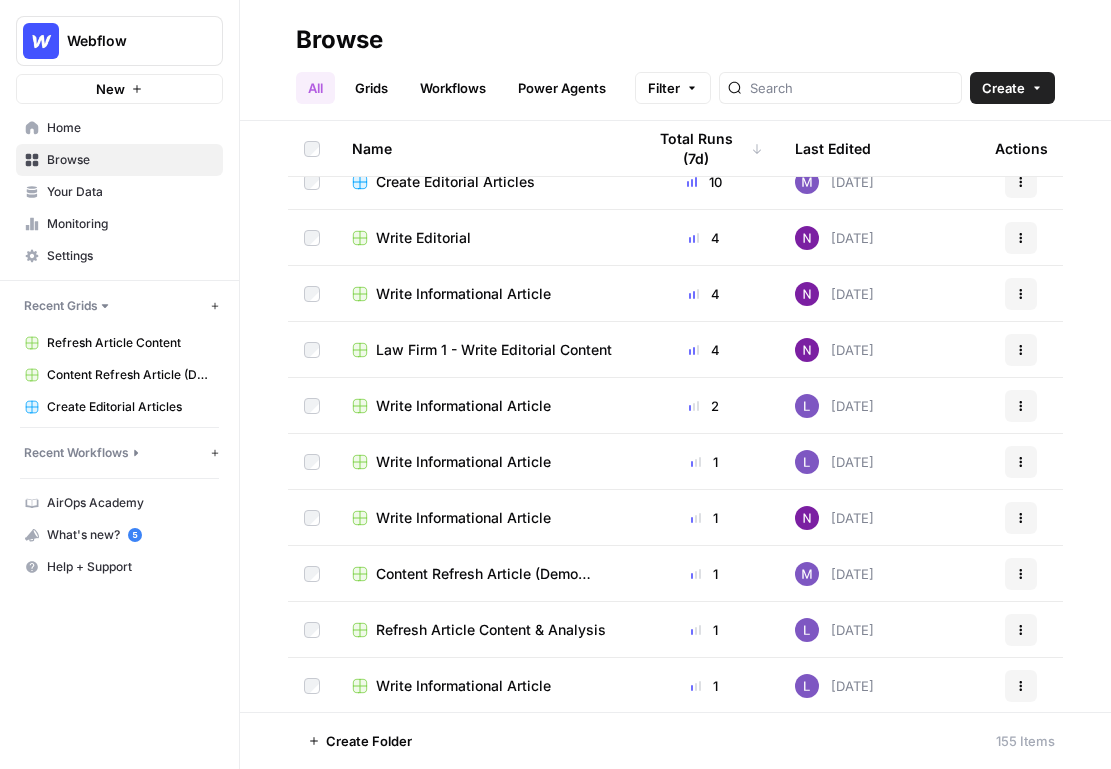 scroll, scrollTop: 0, scrollLeft: 0, axis: both 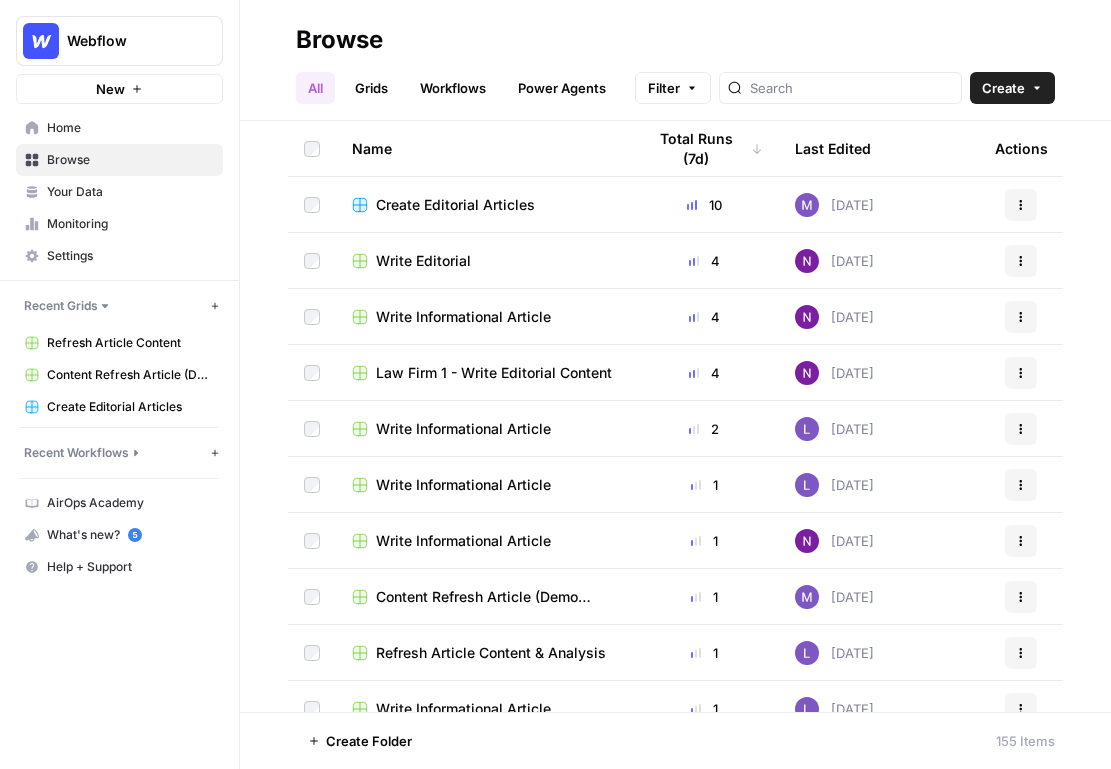 click on "Write Informational Article" at bounding box center [463, 429] 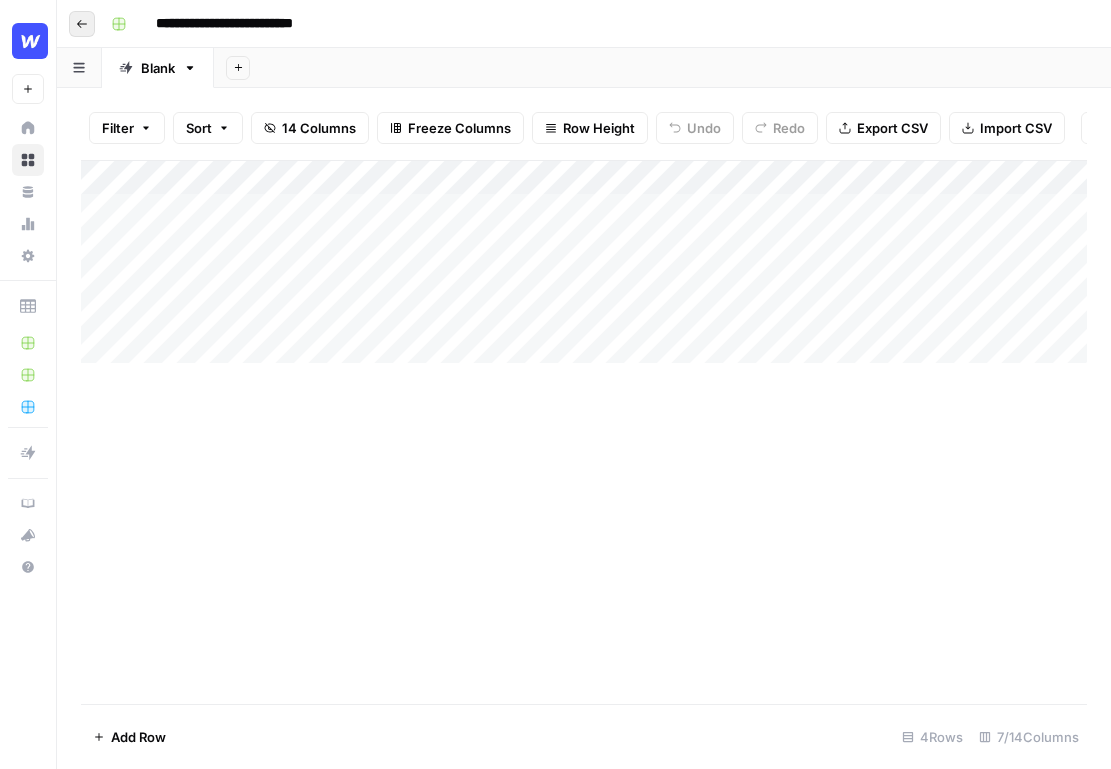 click 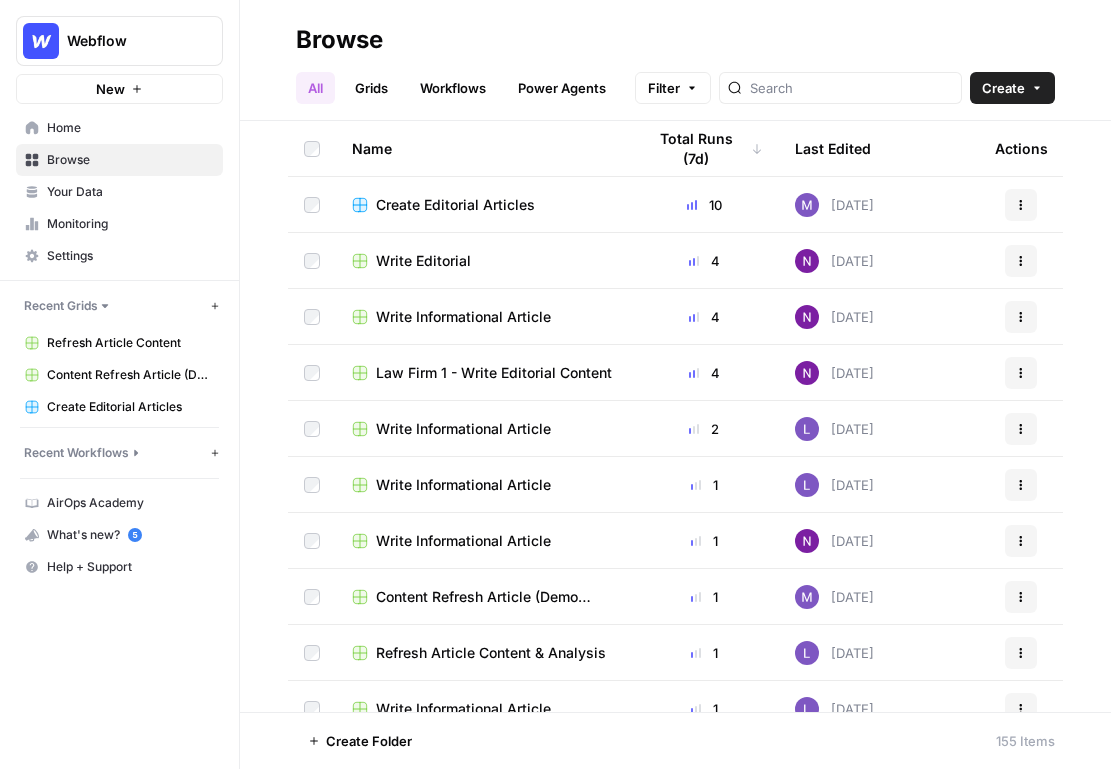 scroll, scrollTop: 19, scrollLeft: 0, axis: vertical 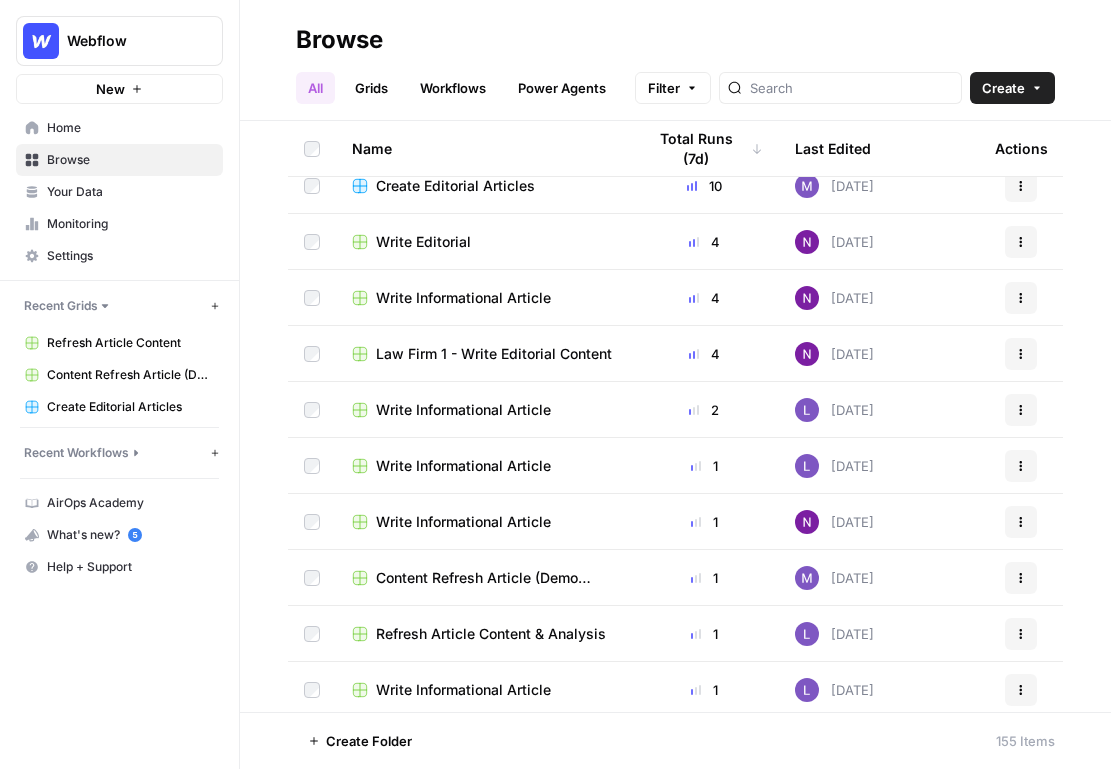 click on "Content Refresh Article (Demo Grid)" at bounding box center [494, 578] 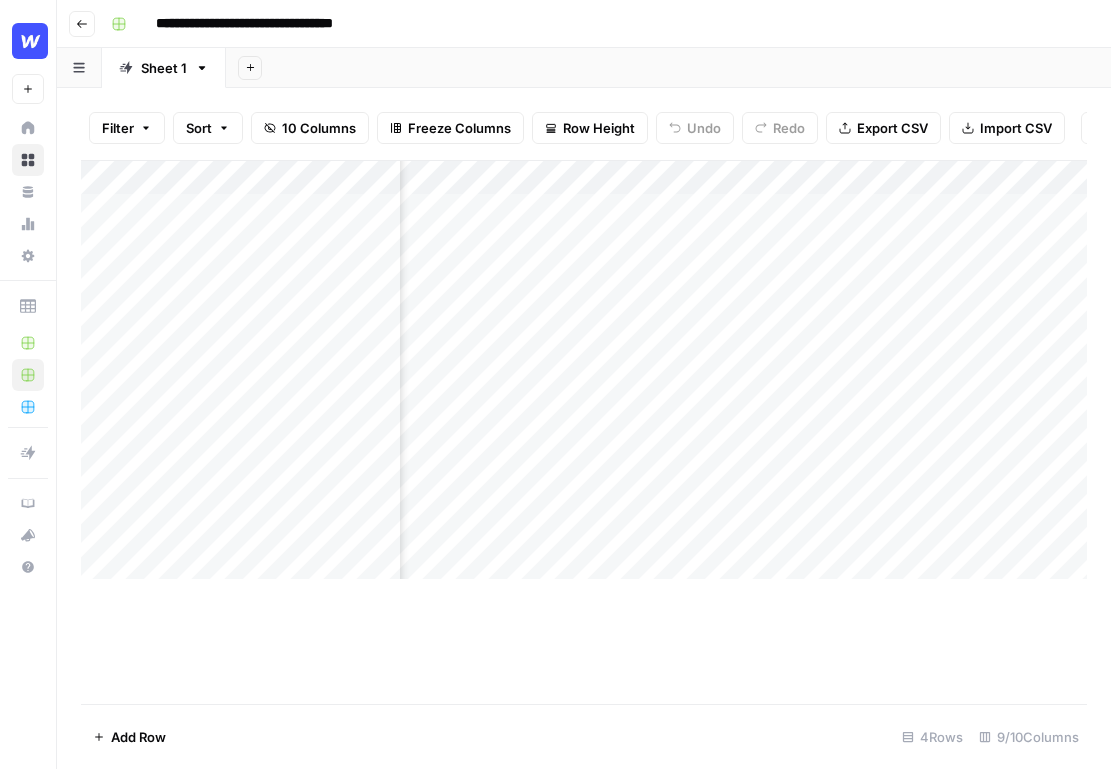 scroll, scrollTop: 0, scrollLeft: 1144, axis: horizontal 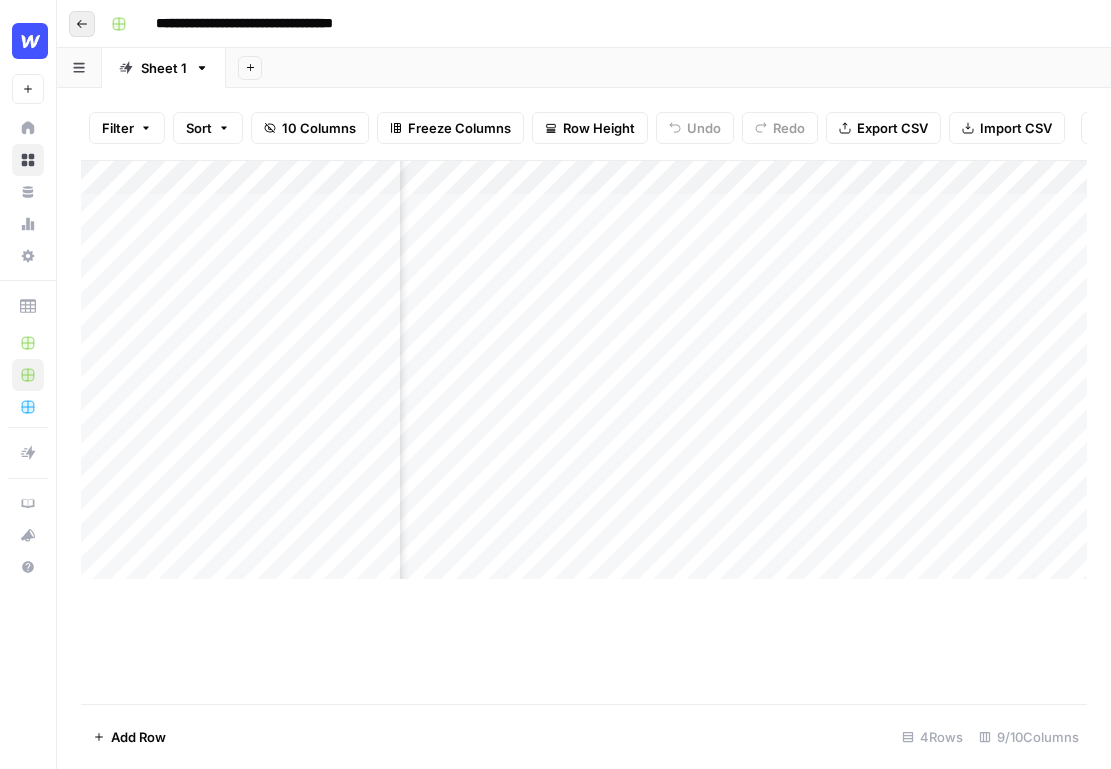 click on "Go back" at bounding box center [82, 24] 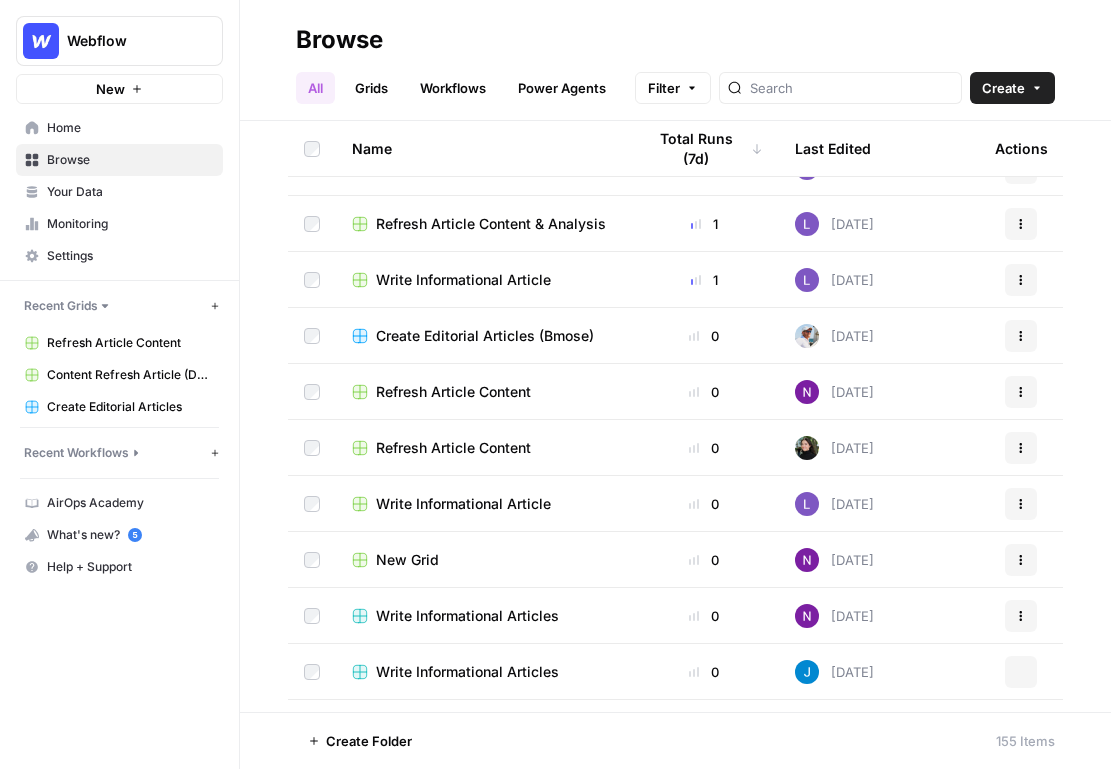 scroll, scrollTop: 434, scrollLeft: 0, axis: vertical 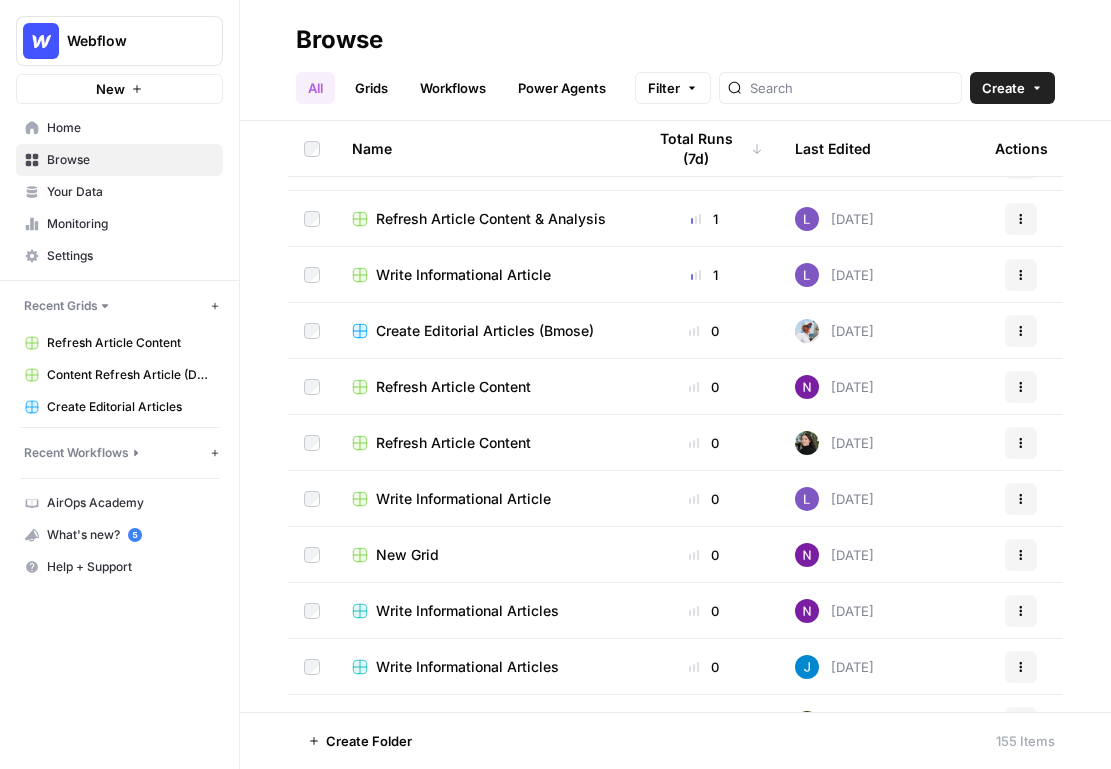 click on "Write Informational Article" at bounding box center [482, 498] 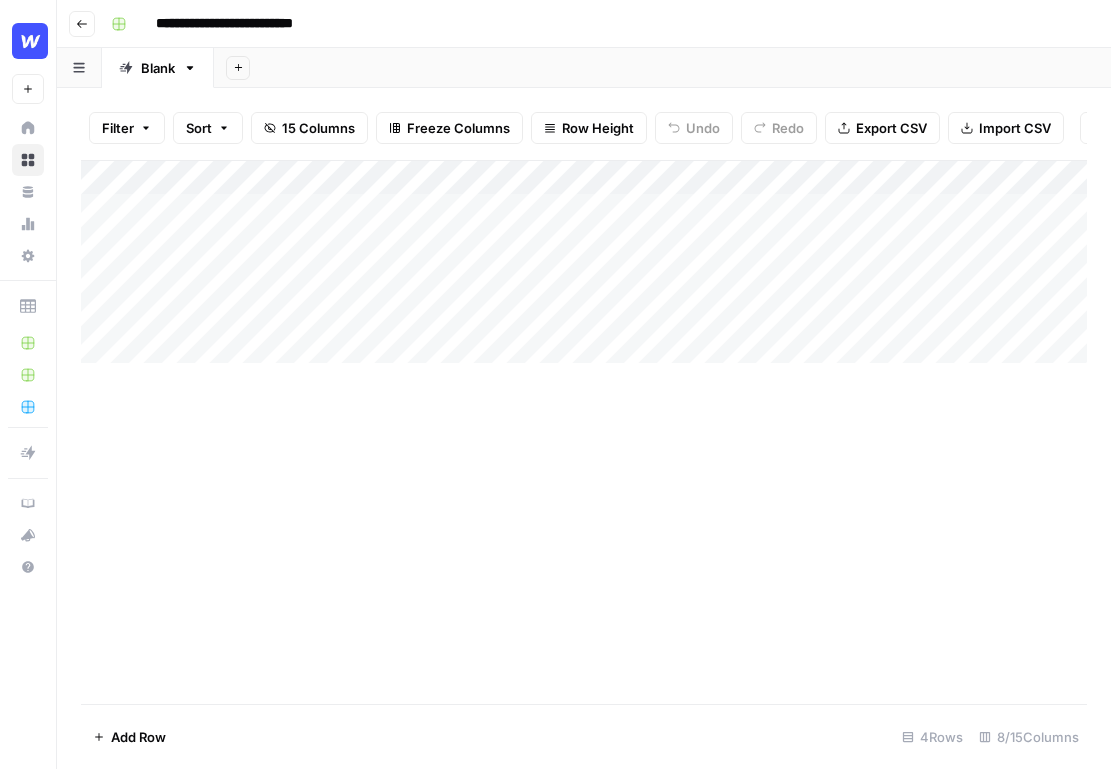 scroll, scrollTop: 0, scrollLeft: 0, axis: both 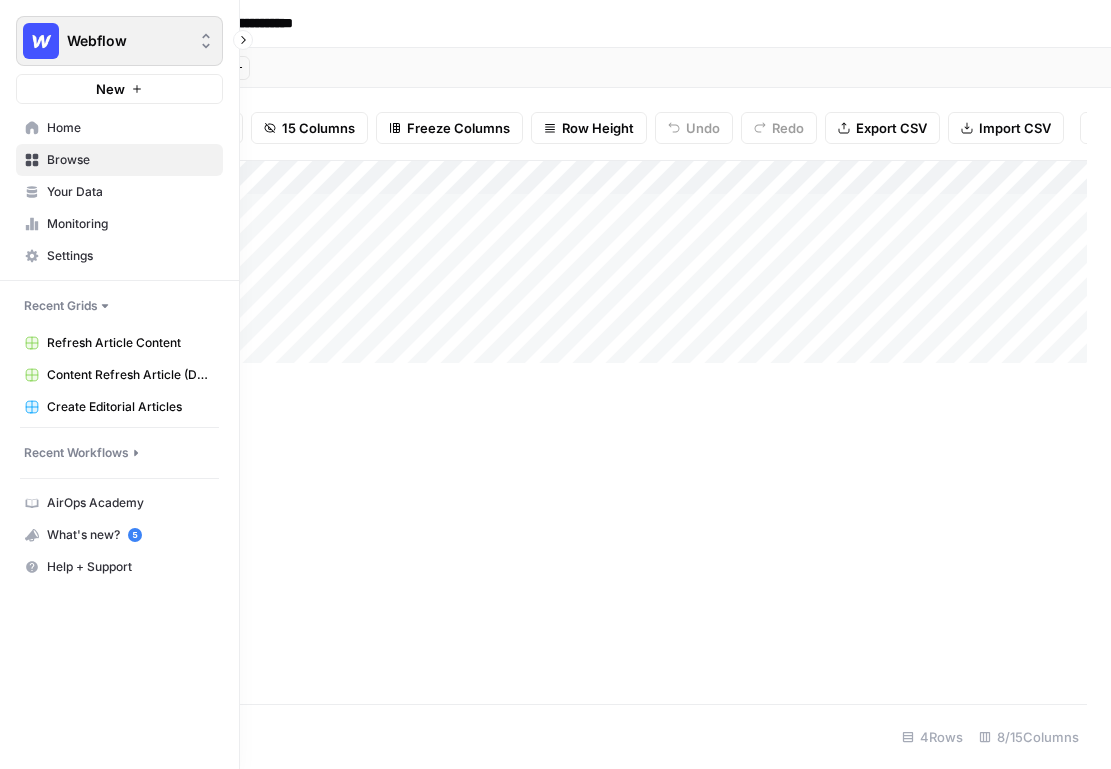 click on "Webflow" at bounding box center [119, 41] 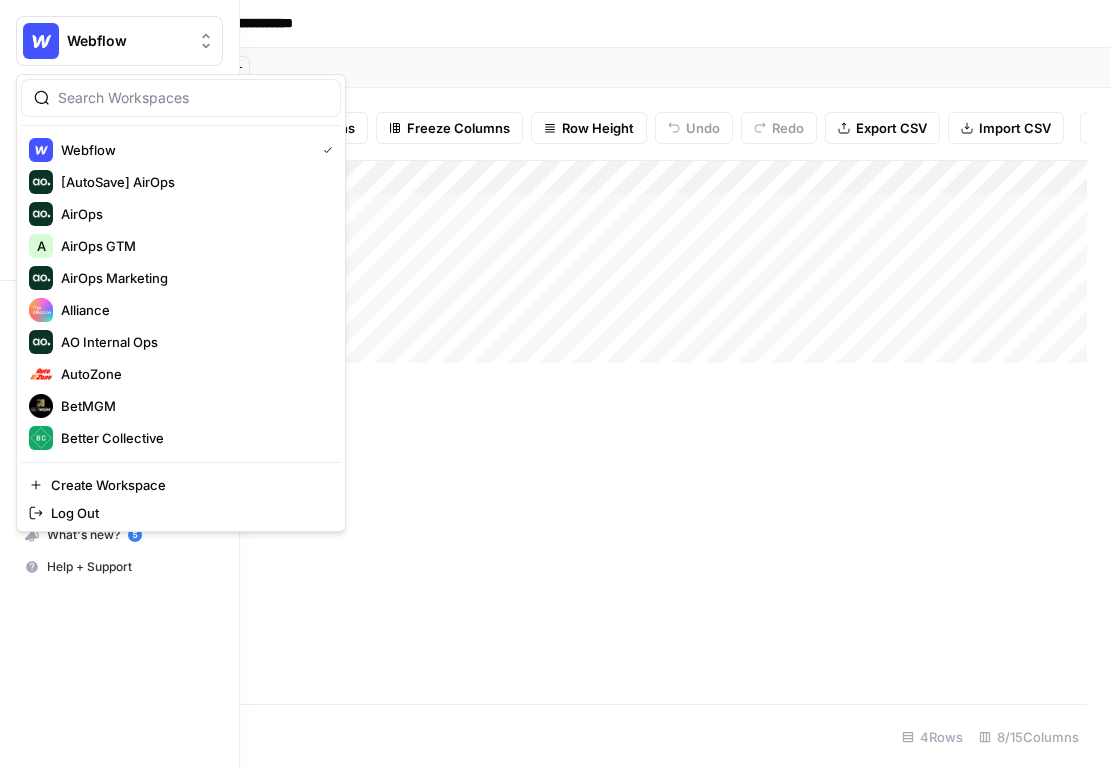 click on "**********" at bounding box center (597, 24) 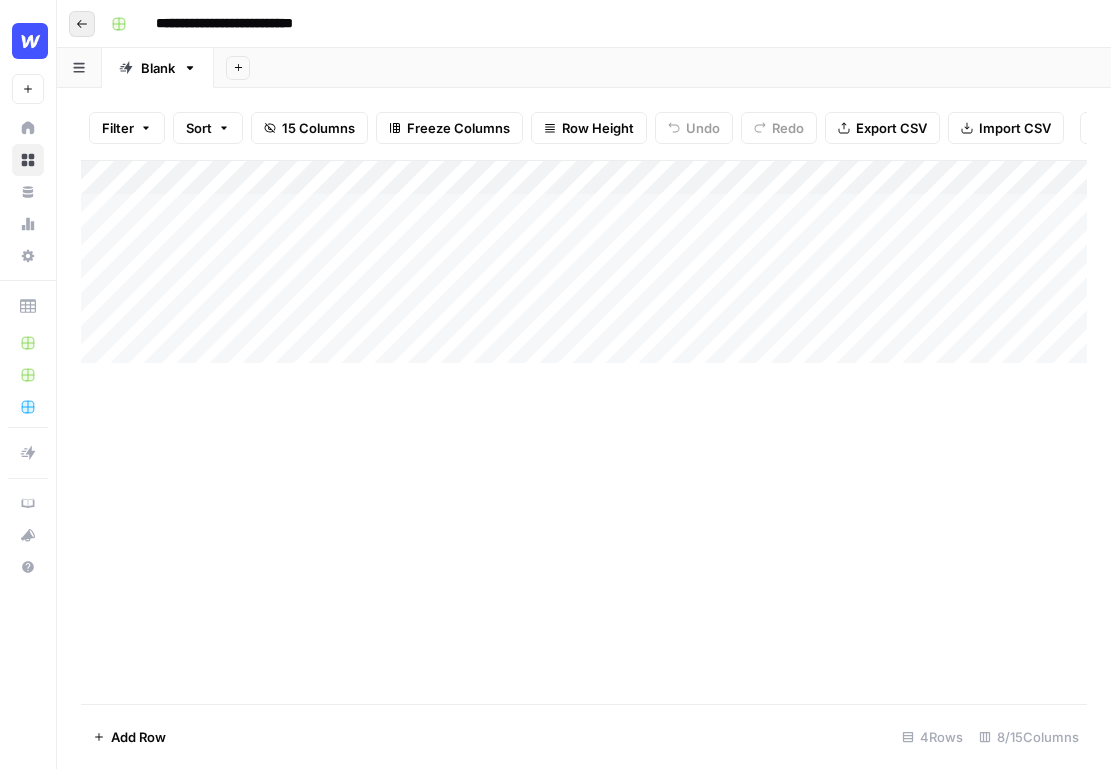click on "Go back" at bounding box center (82, 24) 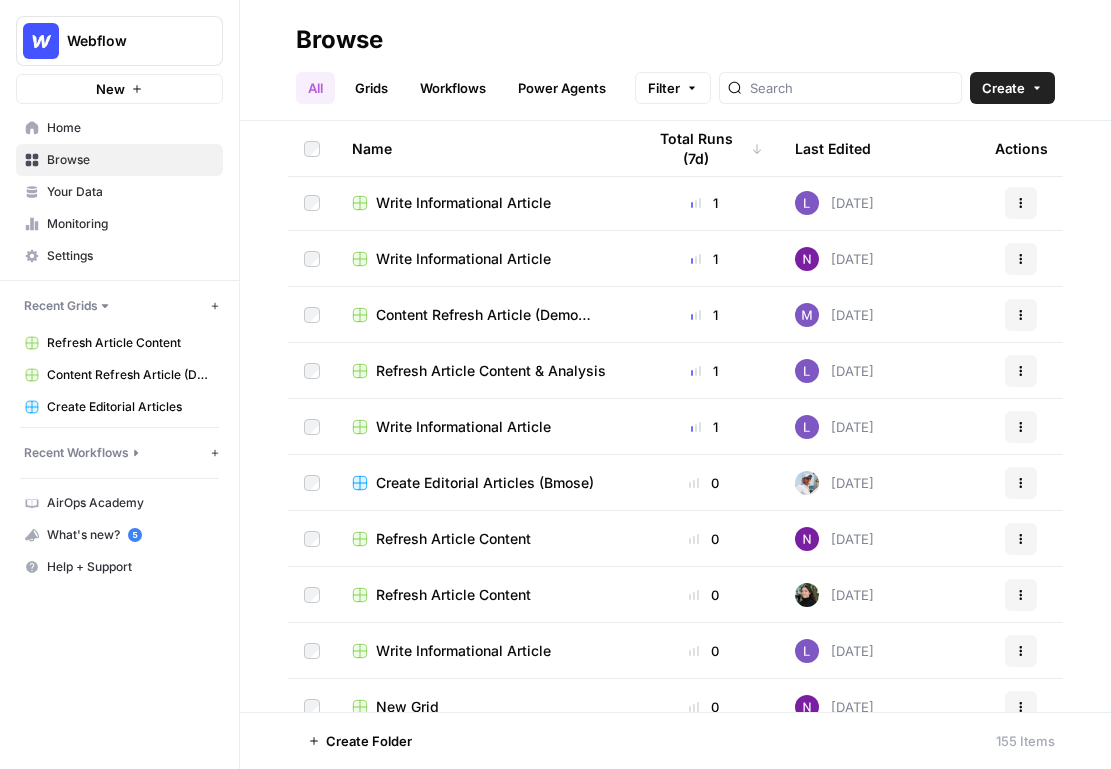 scroll, scrollTop: 297, scrollLeft: 0, axis: vertical 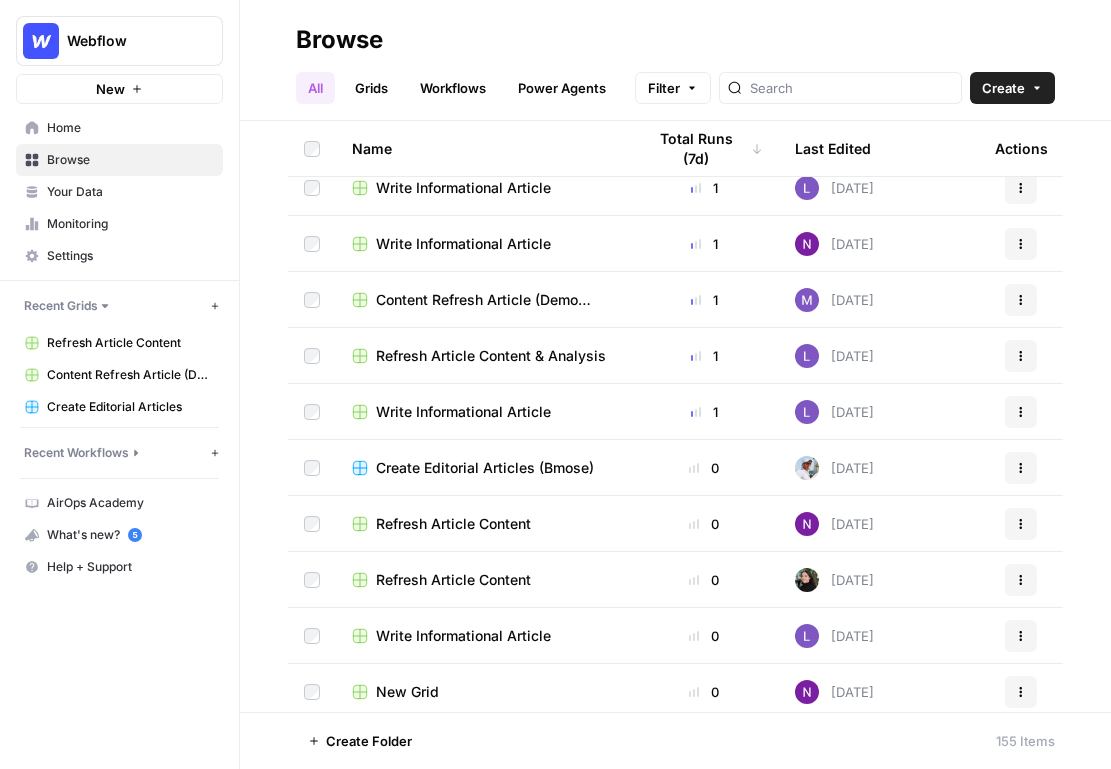click on "Write Informational Article" at bounding box center [463, 412] 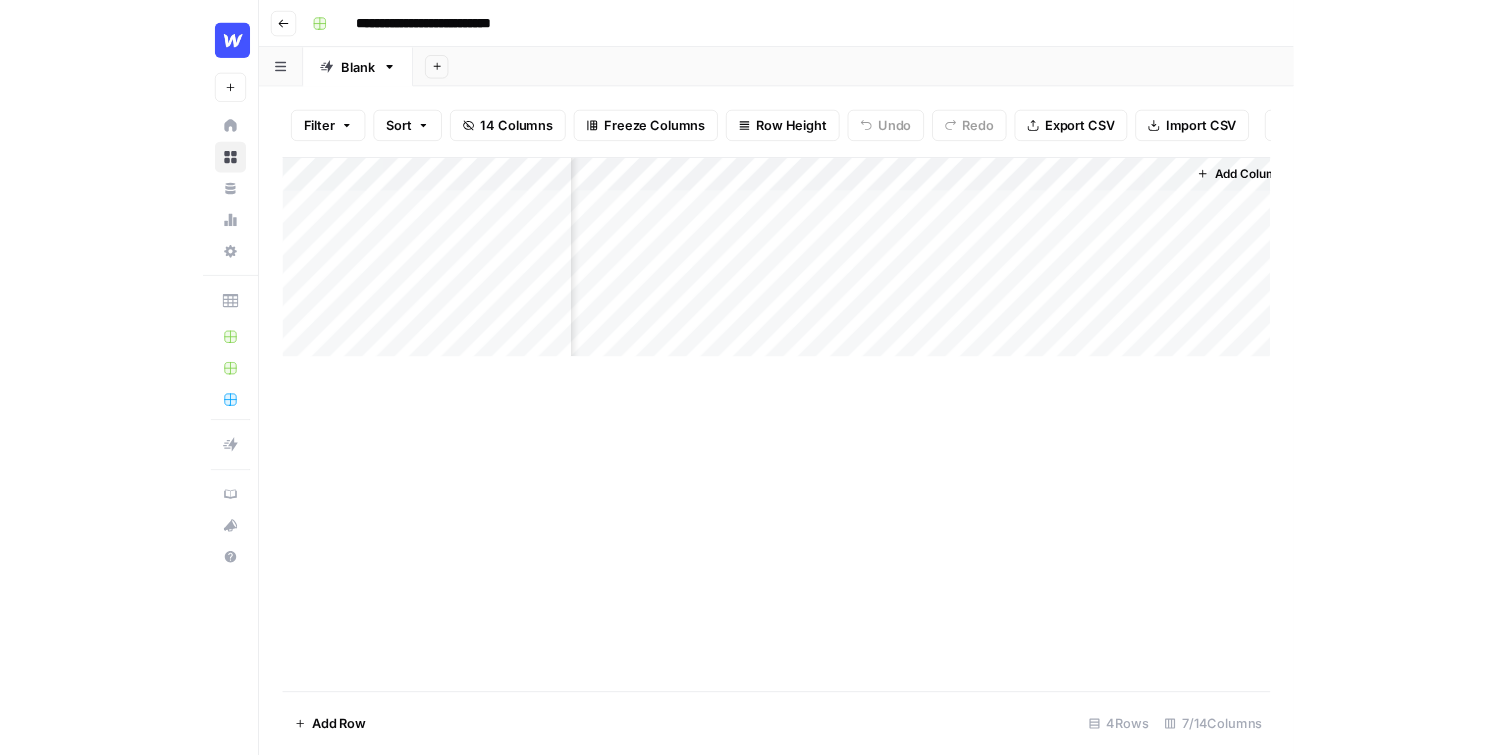 scroll, scrollTop: 0, scrollLeft: 806, axis: horizontal 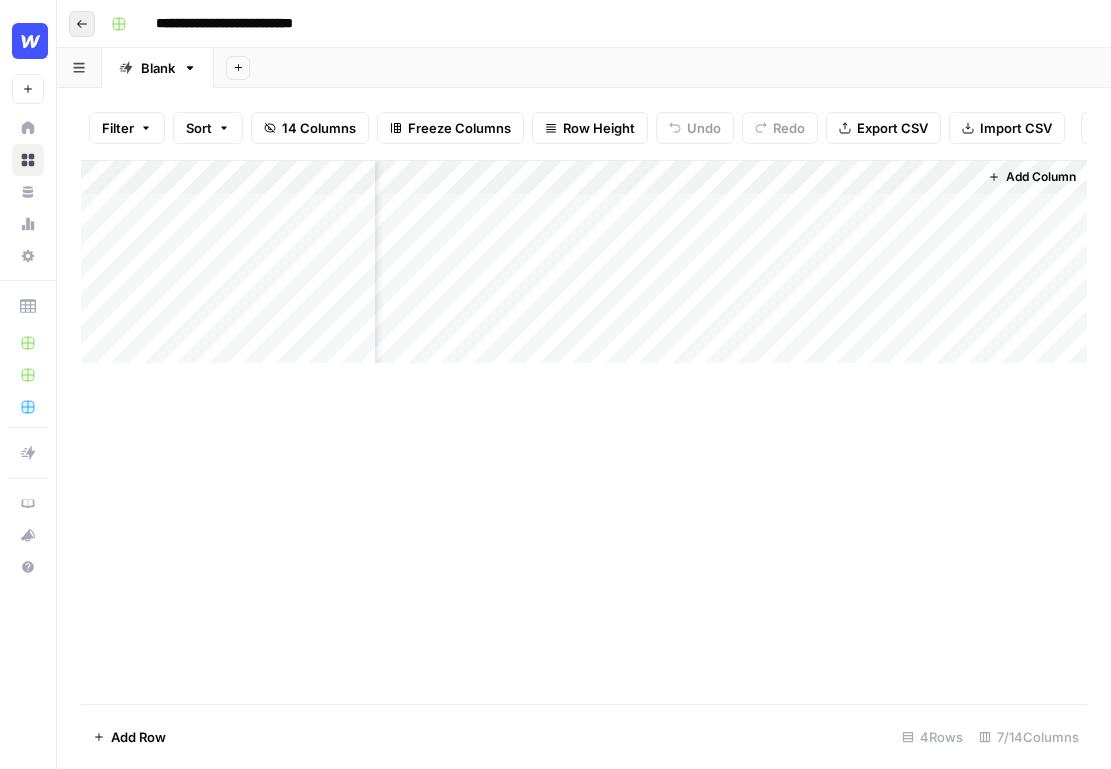 click 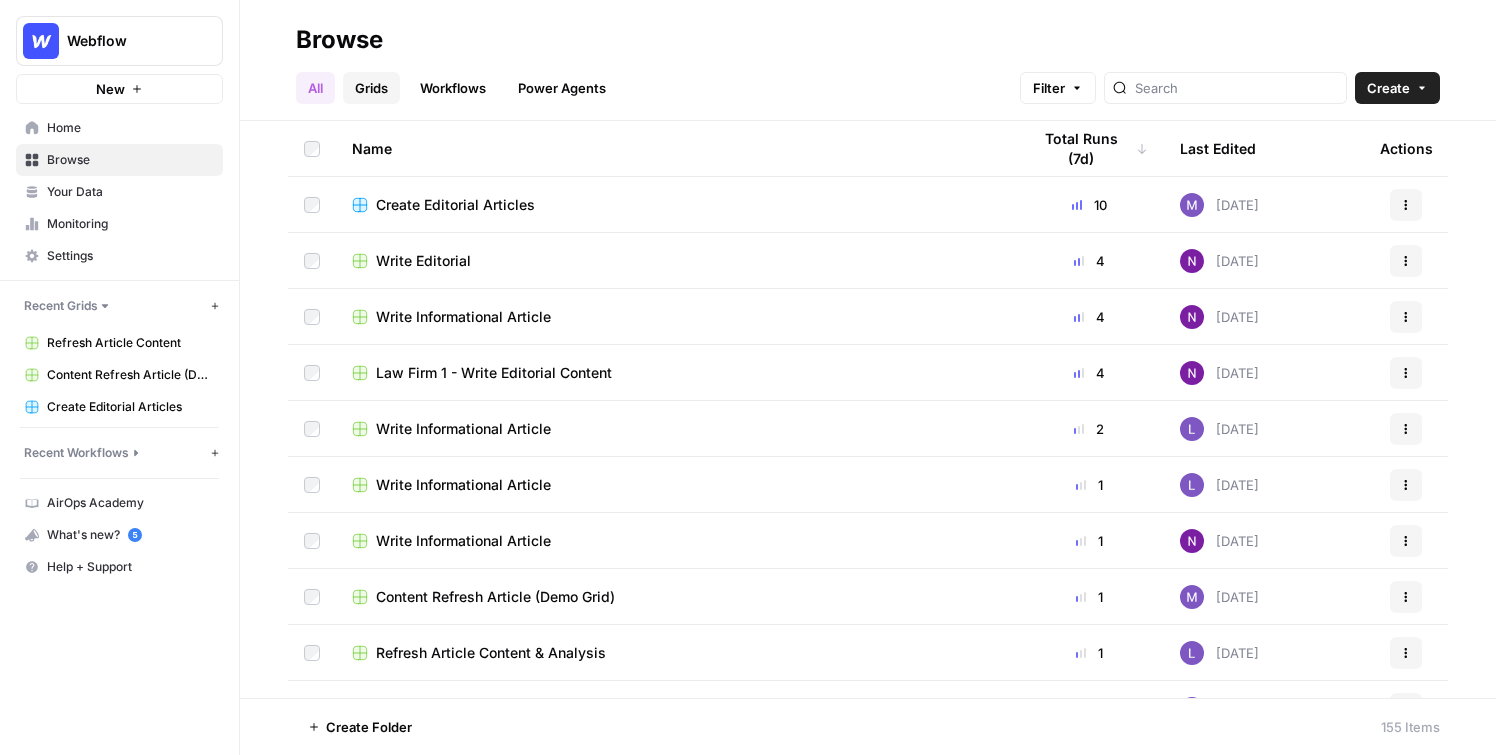 click on "Grids" at bounding box center (371, 88) 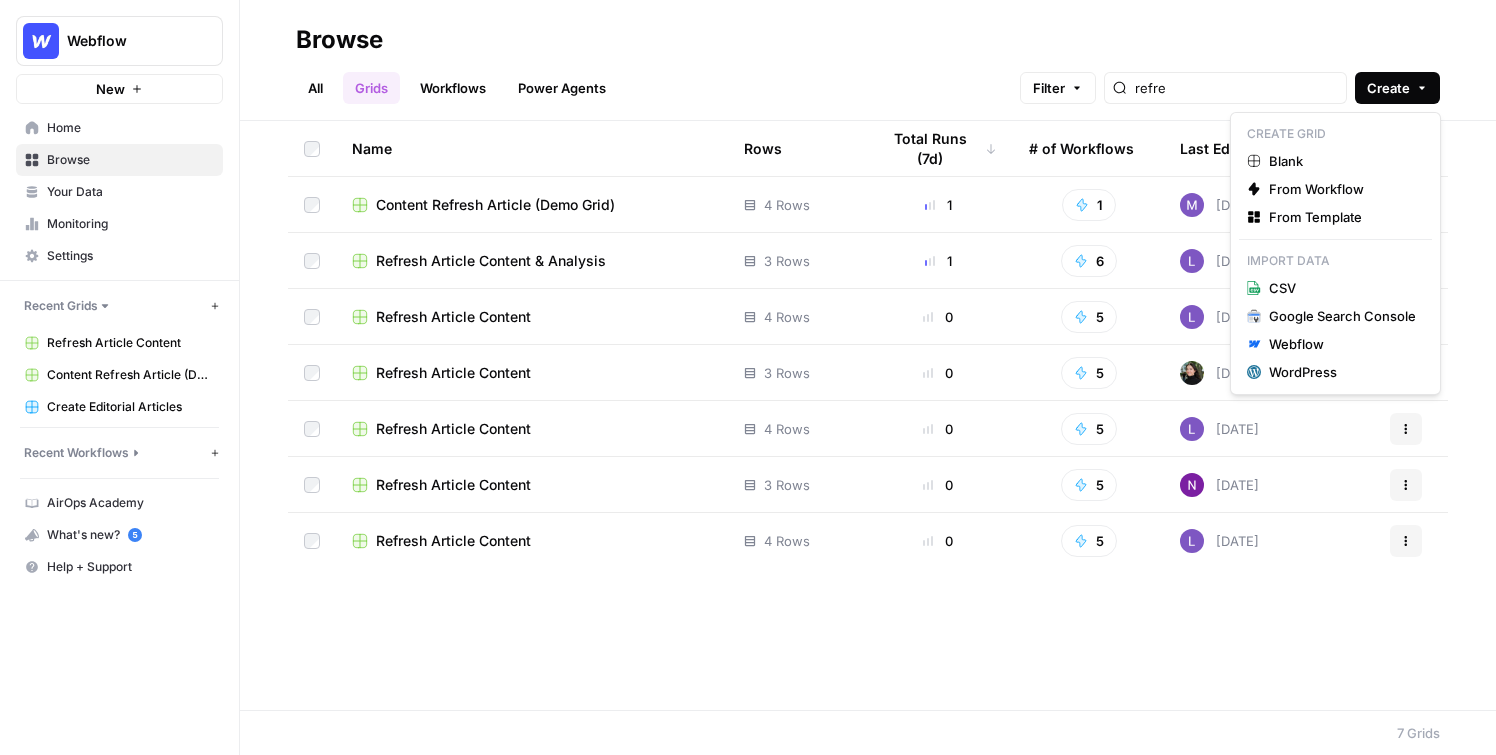 click on "Create" at bounding box center [1397, 88] 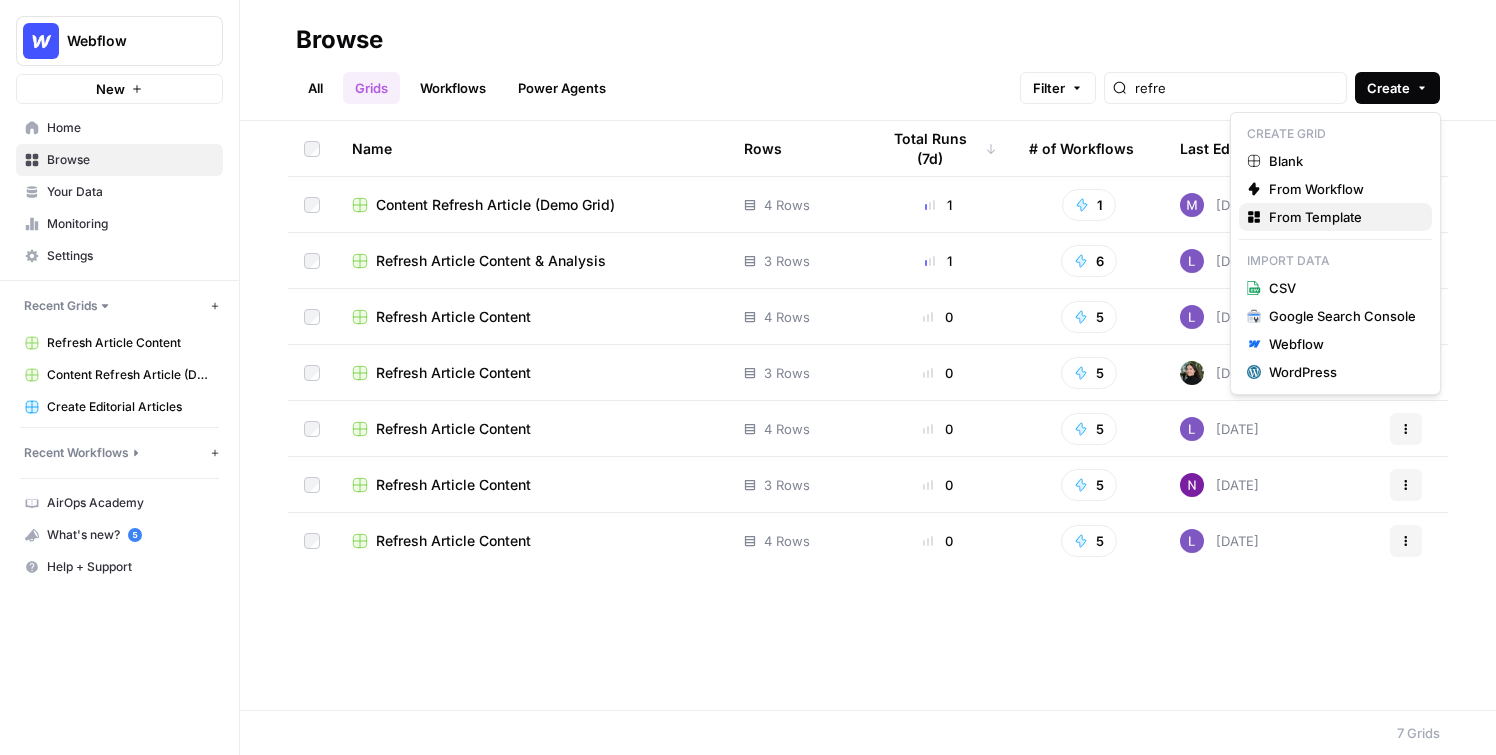 click on "From Template" at bounding box center (1315, 217) 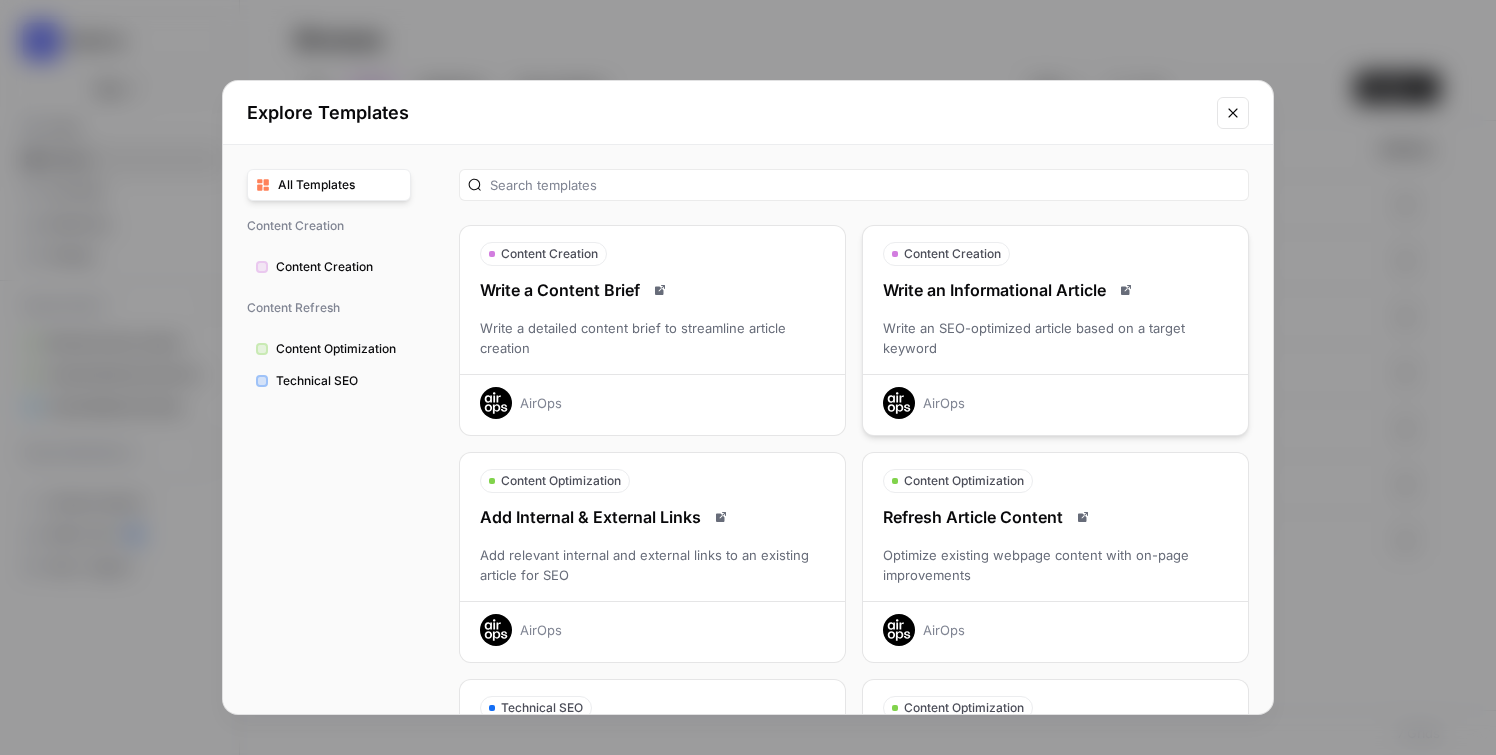 scroll, scrollTop: 20, scrollLeft: 0, axis: vertical 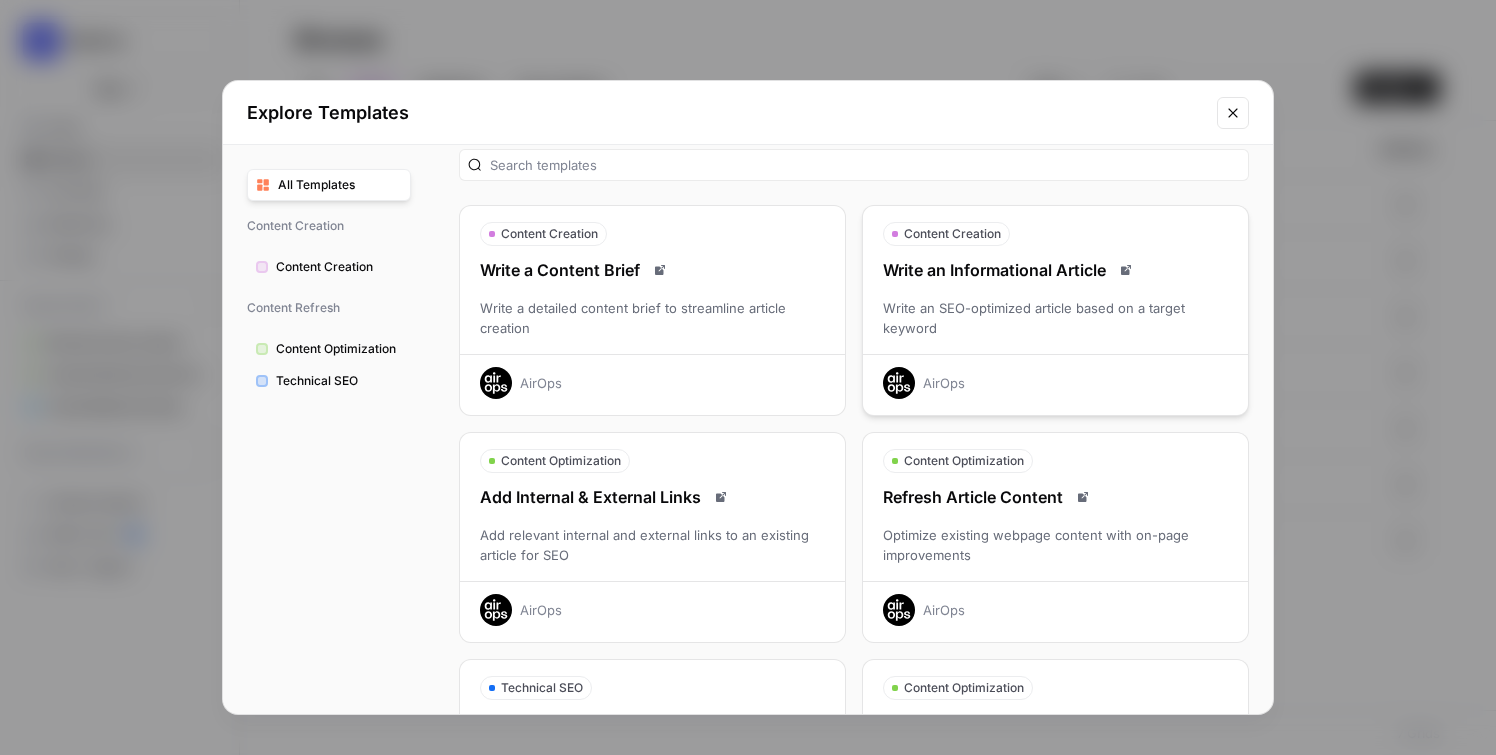 click on "Write an SEO-optimized article based on a target keyword" at bounding box center (1055, 318) 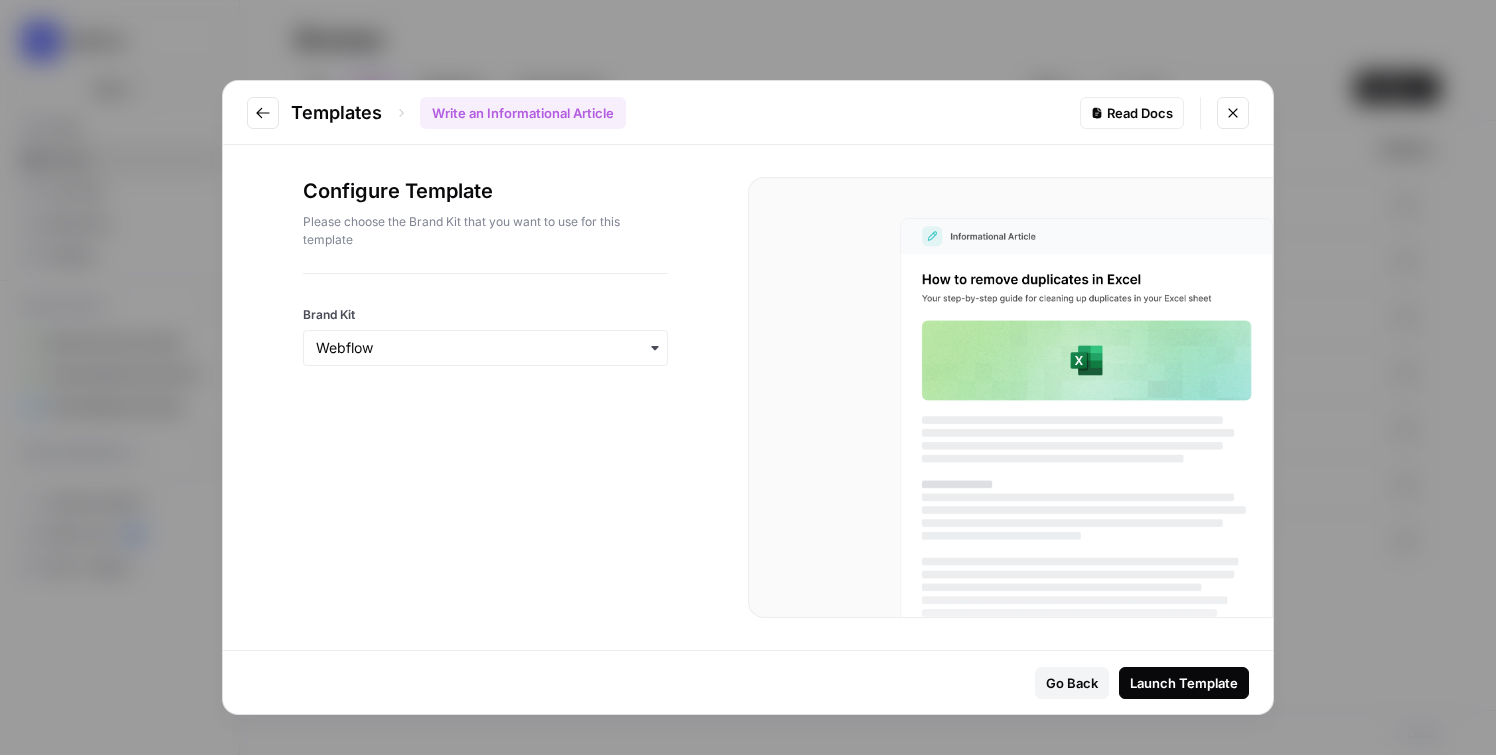 click at bounding box center [485, 348] 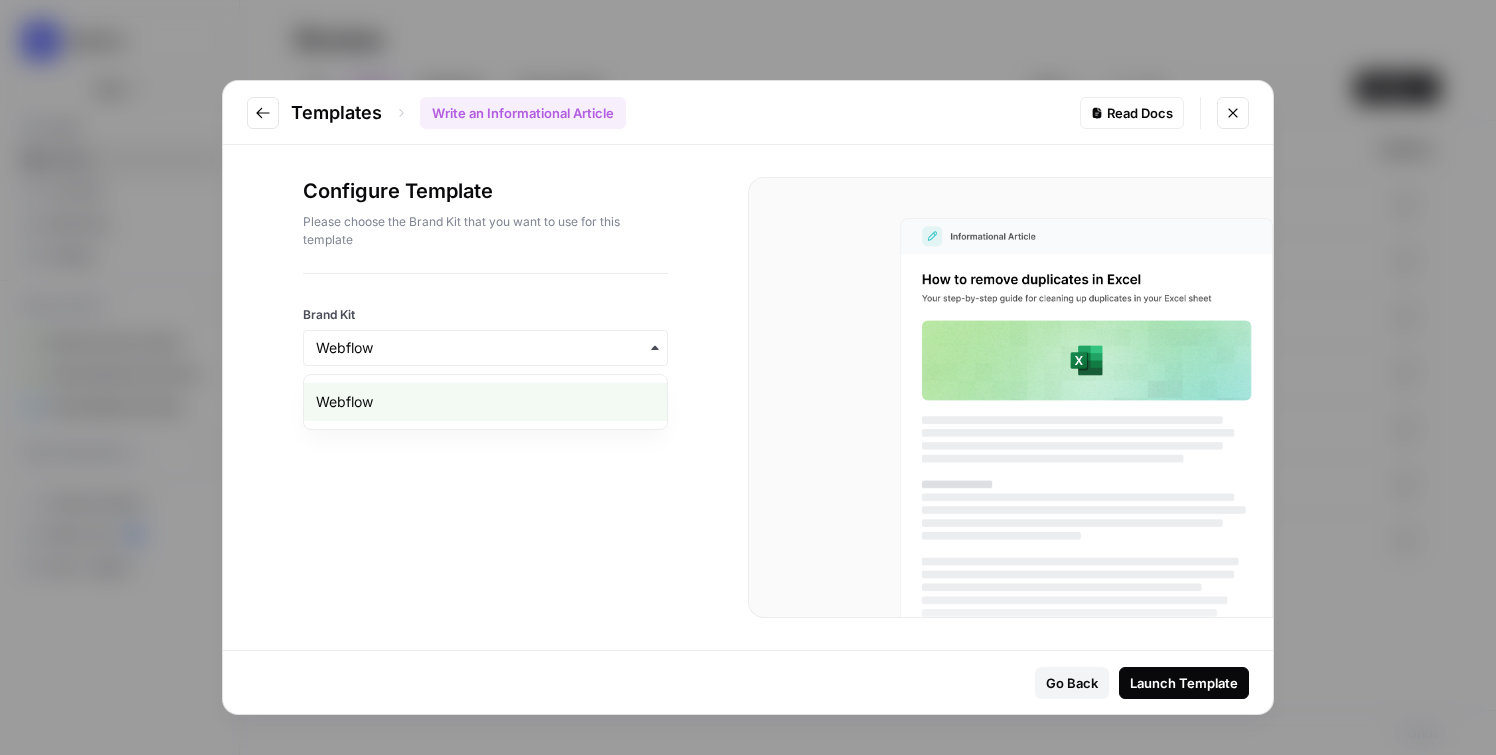 click on "Configure Template Please choose the Brand Kit that you want to use for this template" at bounding box center (485, 225) 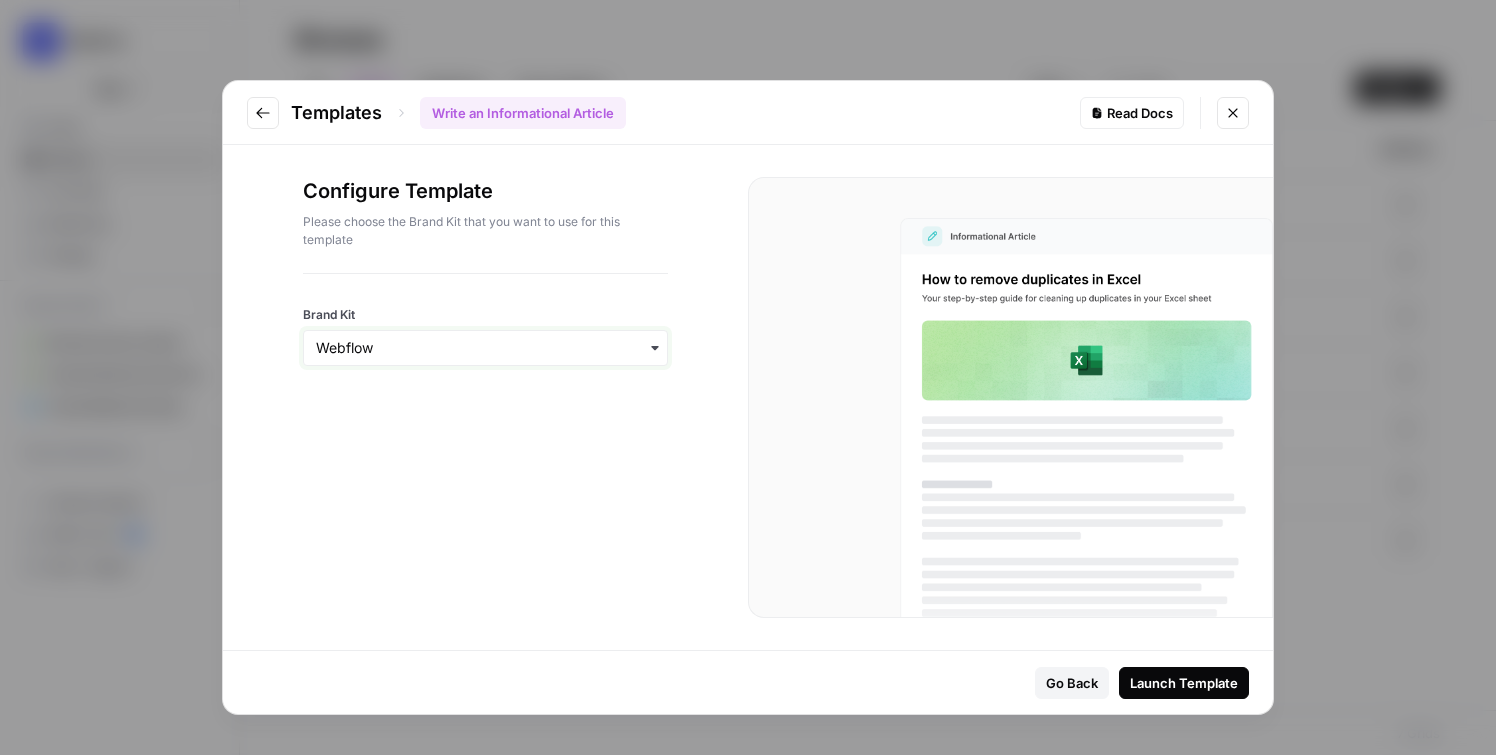 click on "Brand Kit" at bounding box center (485, 348) 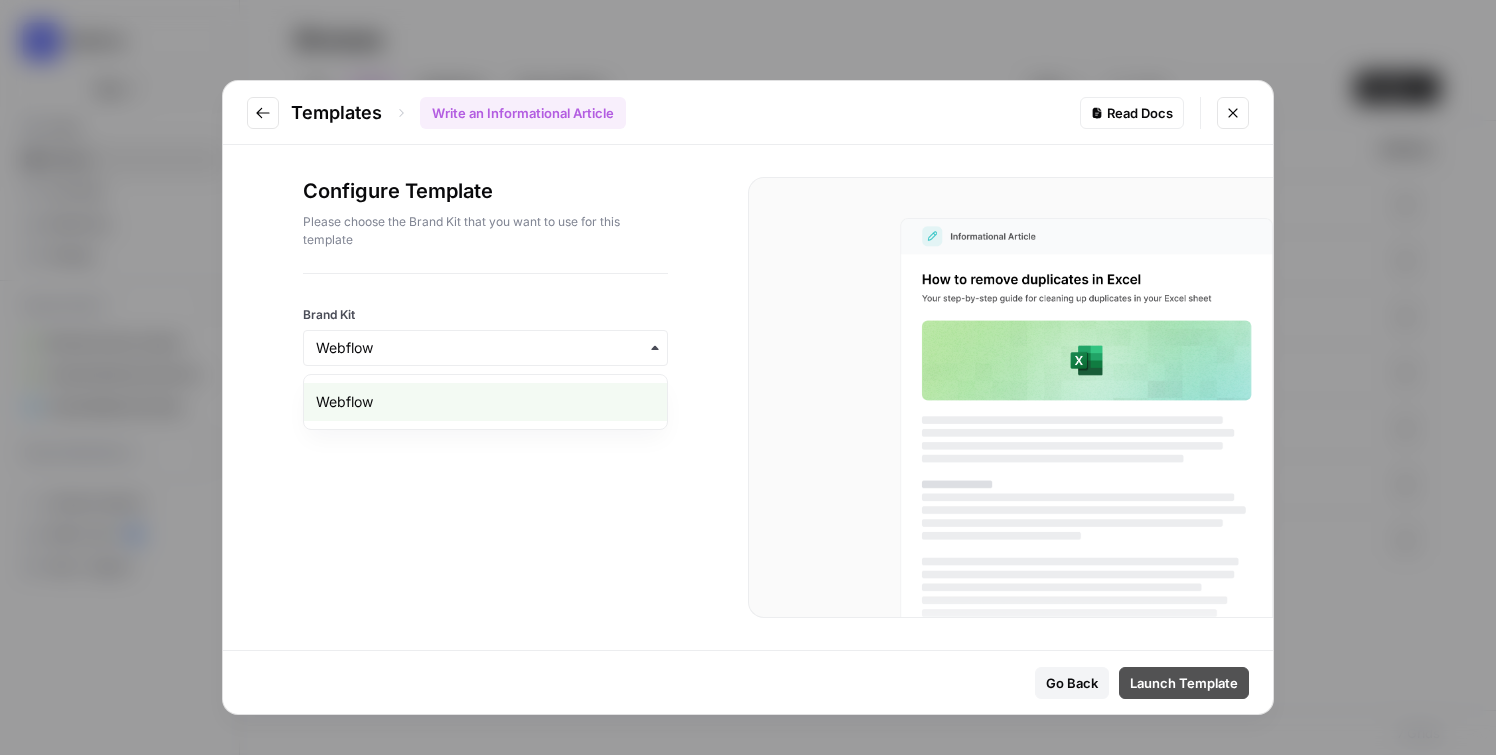 click on "Launch Template" at bounding box center [1184, 683] 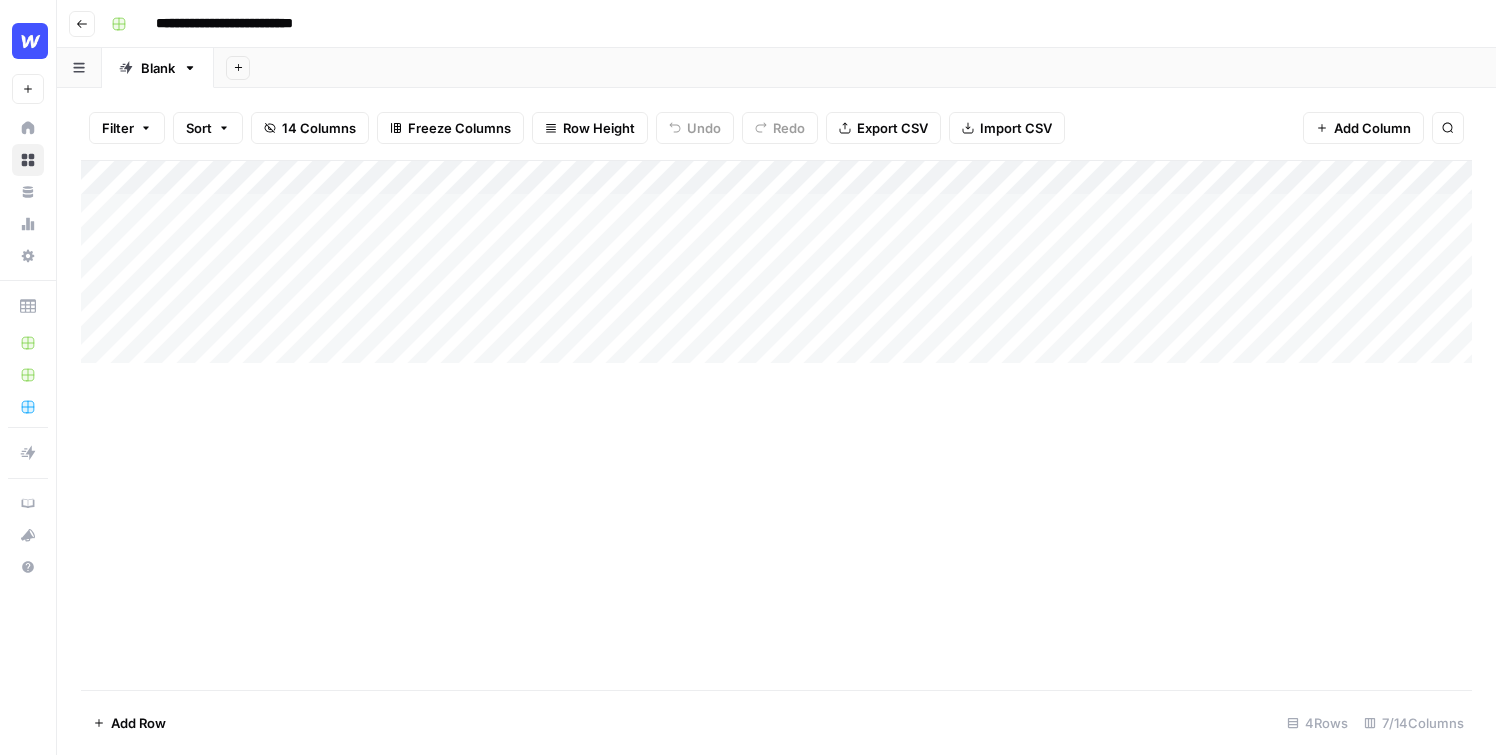 click on "Add Column" at bounding box center [776, 262] 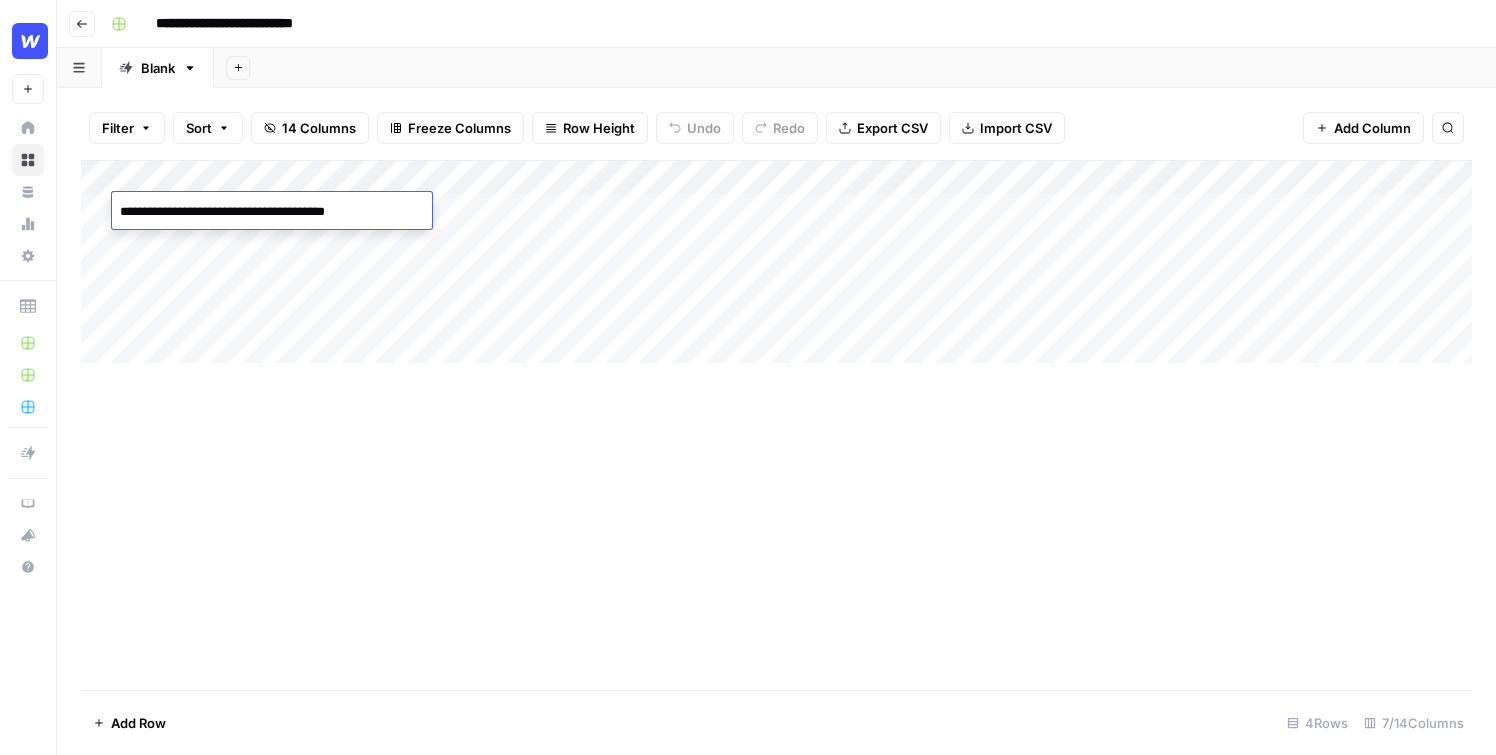click on "**********" at bounding box center [272, 212] 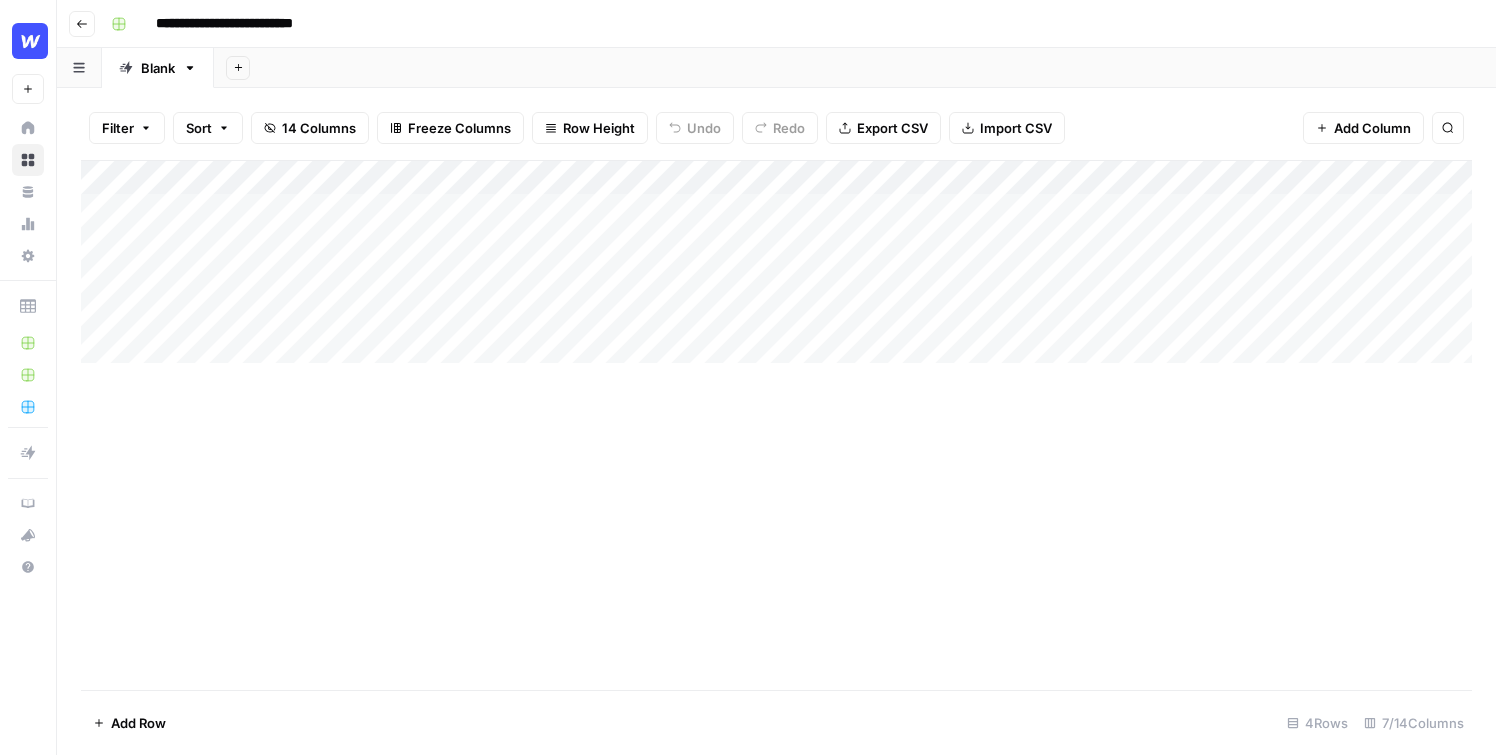 scroll, scrollTop: 0, scrollLeft: 1, axis: horizontal 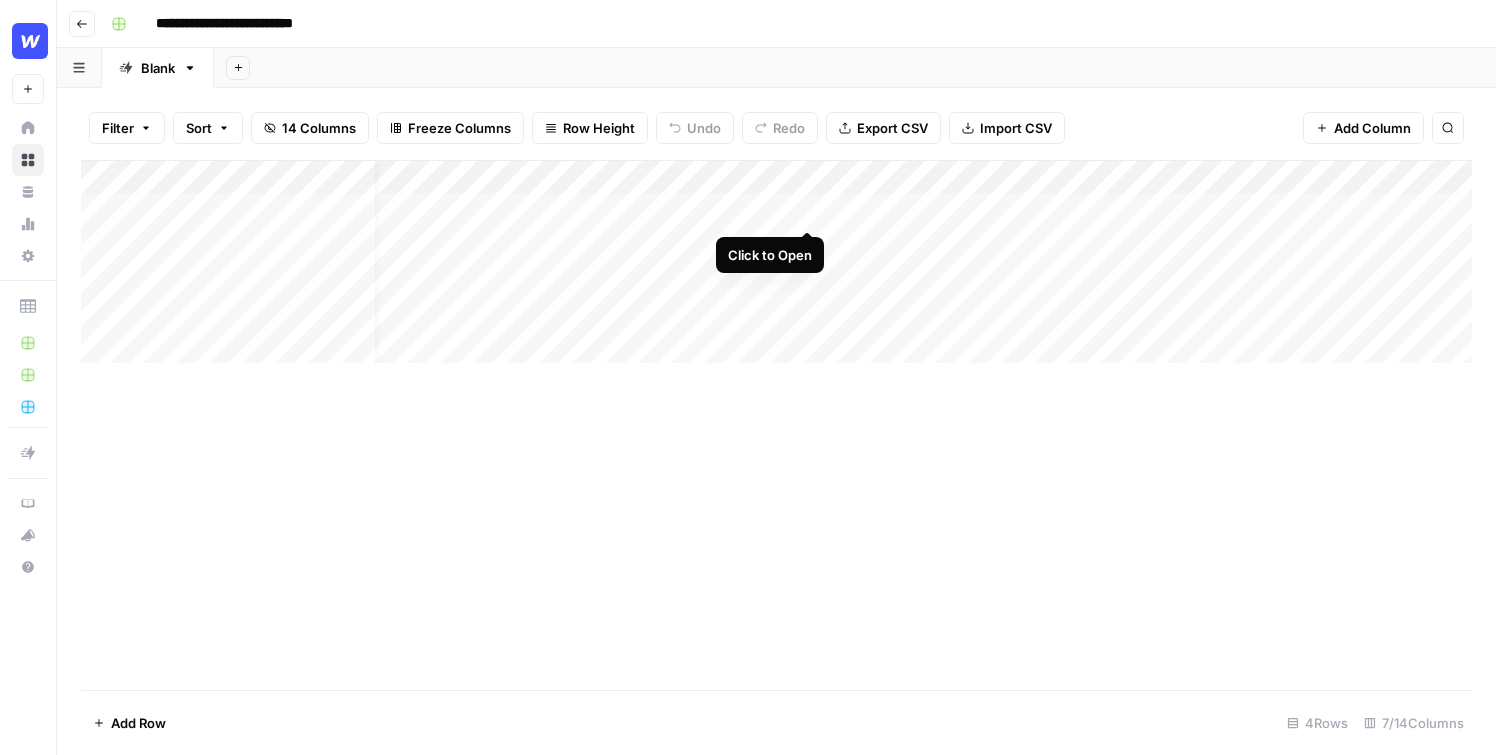 click on "Add Column" at bounding box center [776, 262] 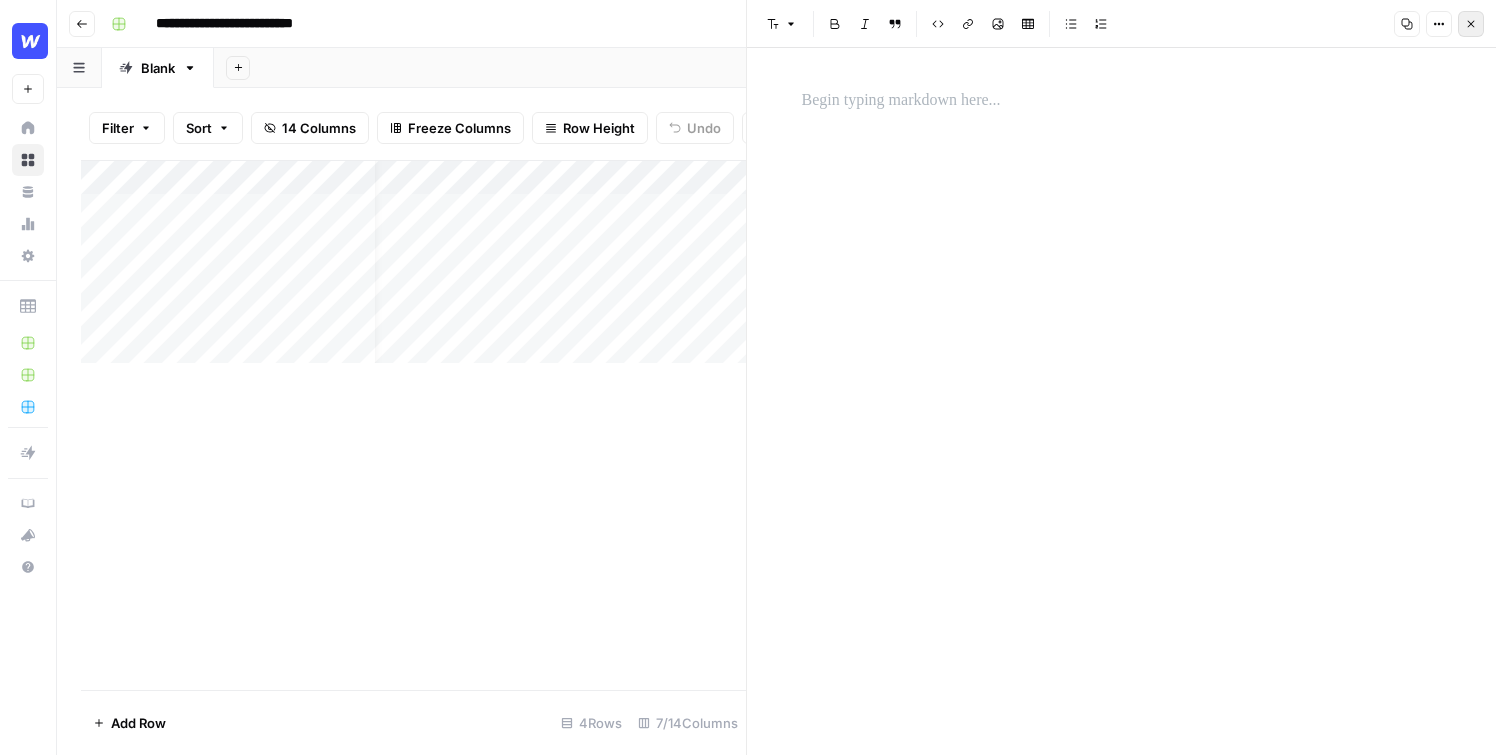 click 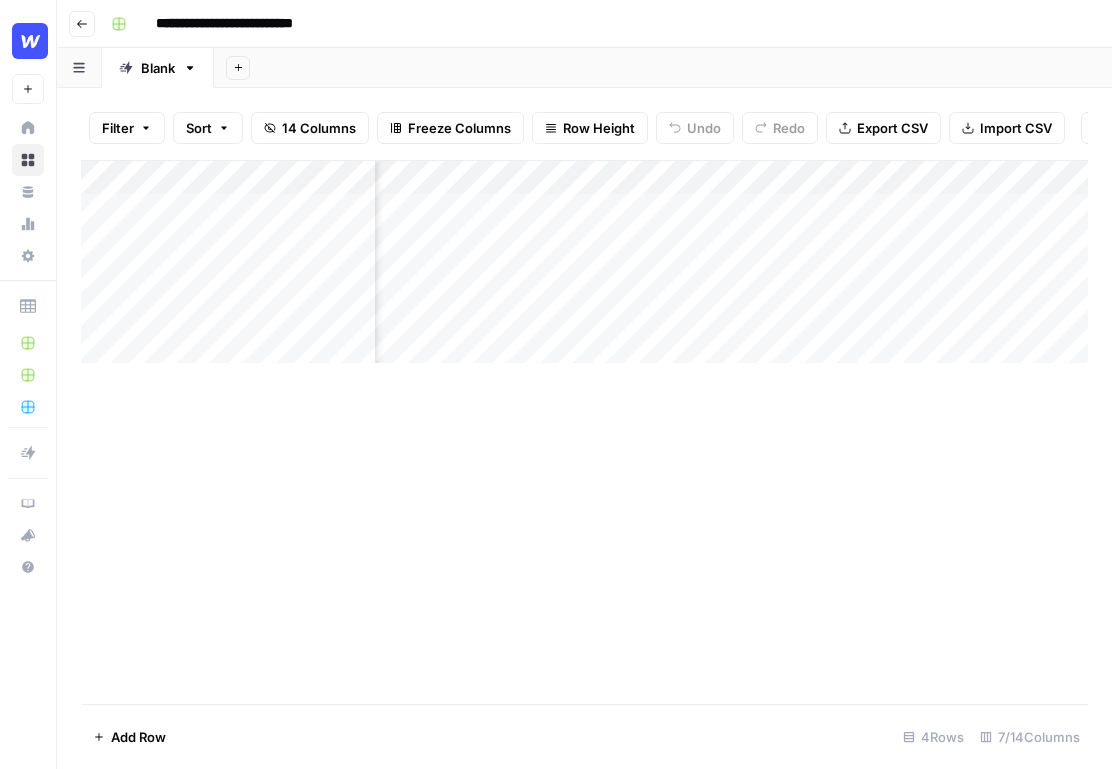 scroll, scrollTop: 0, scrollLeft: 294, axis: horizontal 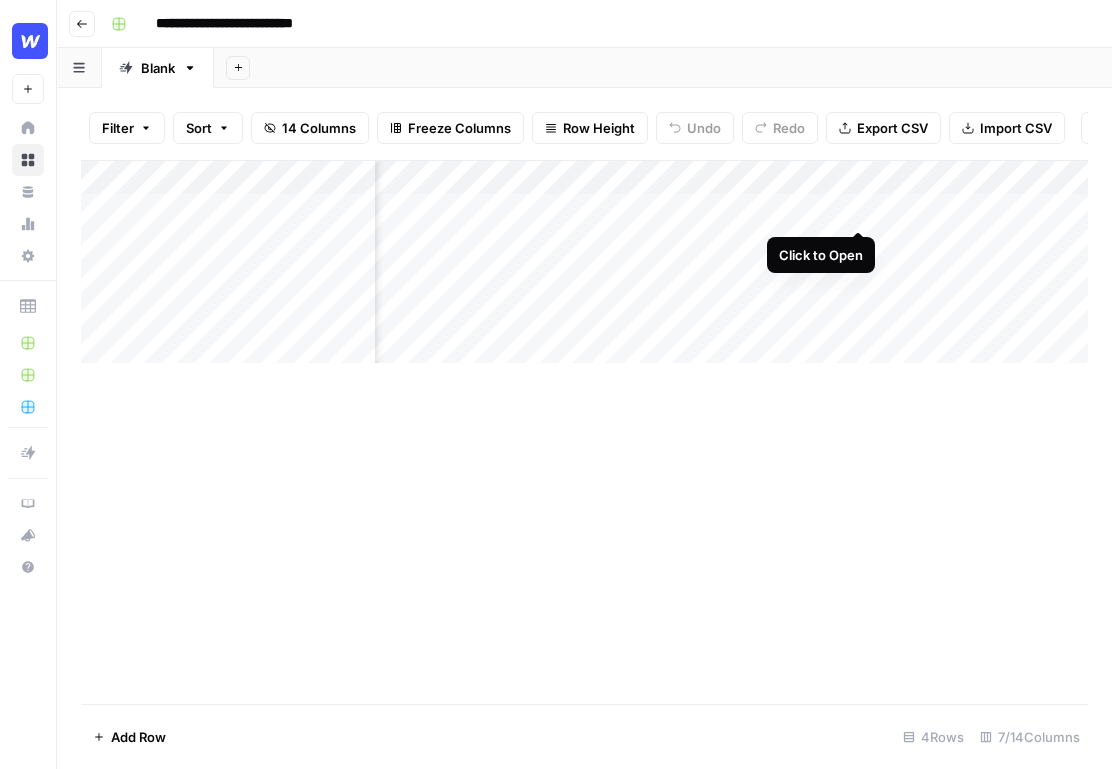 click on "Add Column" at bounding box center [584, 262] 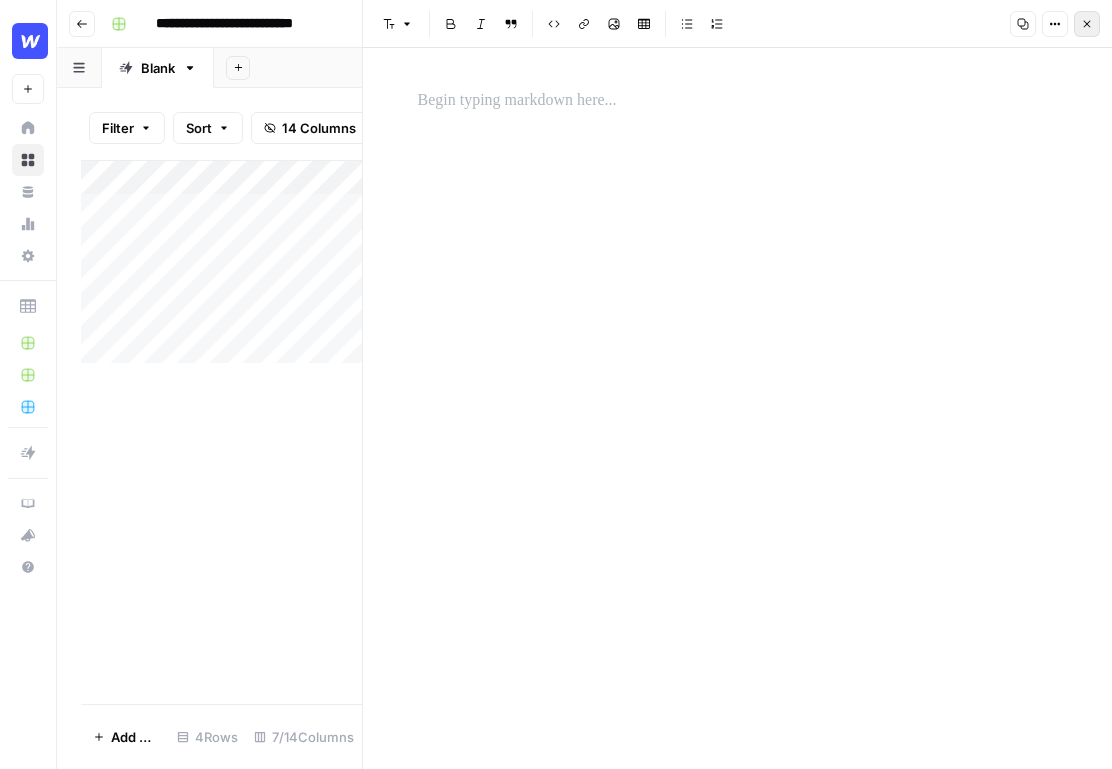 click on "Close" at bounding box center (1087, 24) 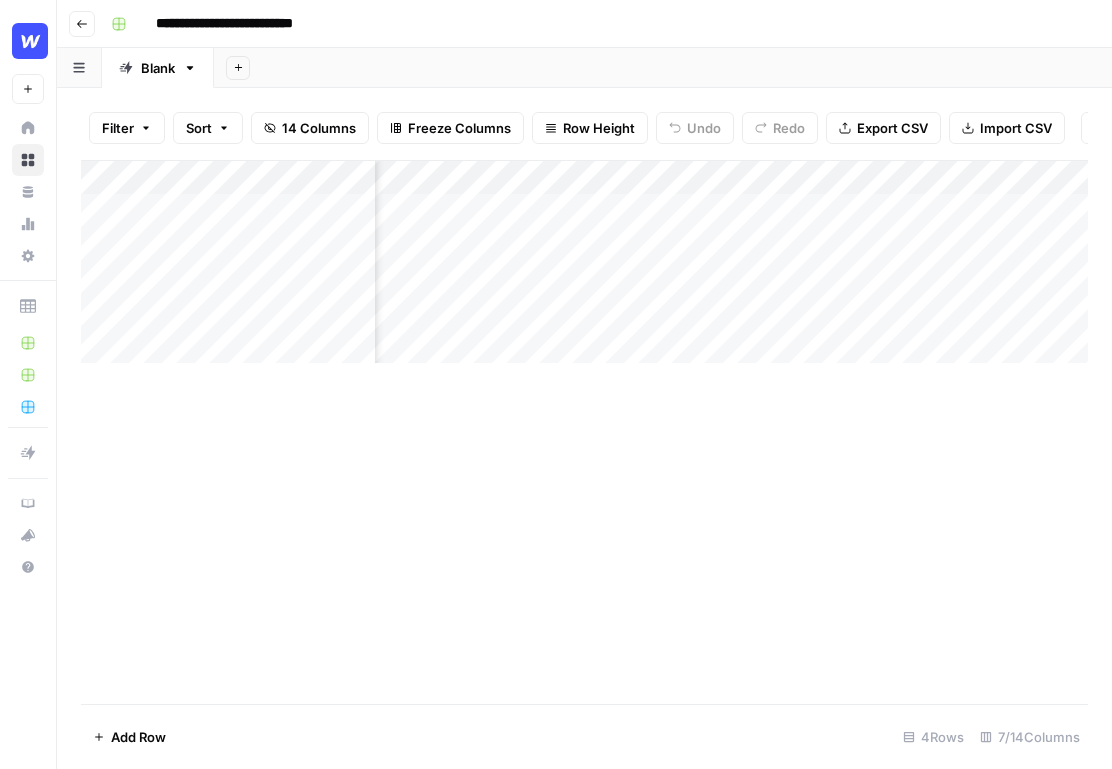 scroll, scrollTop: 0, scrollLeft: 125, axis: horizontal 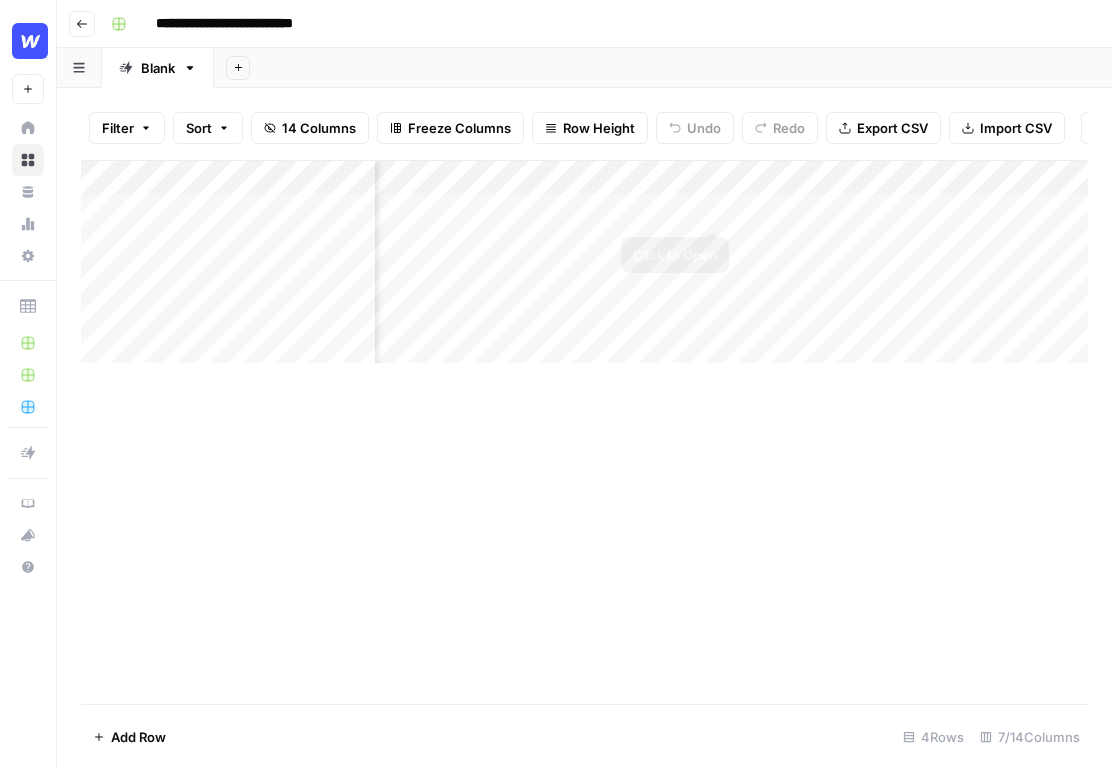 click on "Add Column" at bounding box center (584, 262) 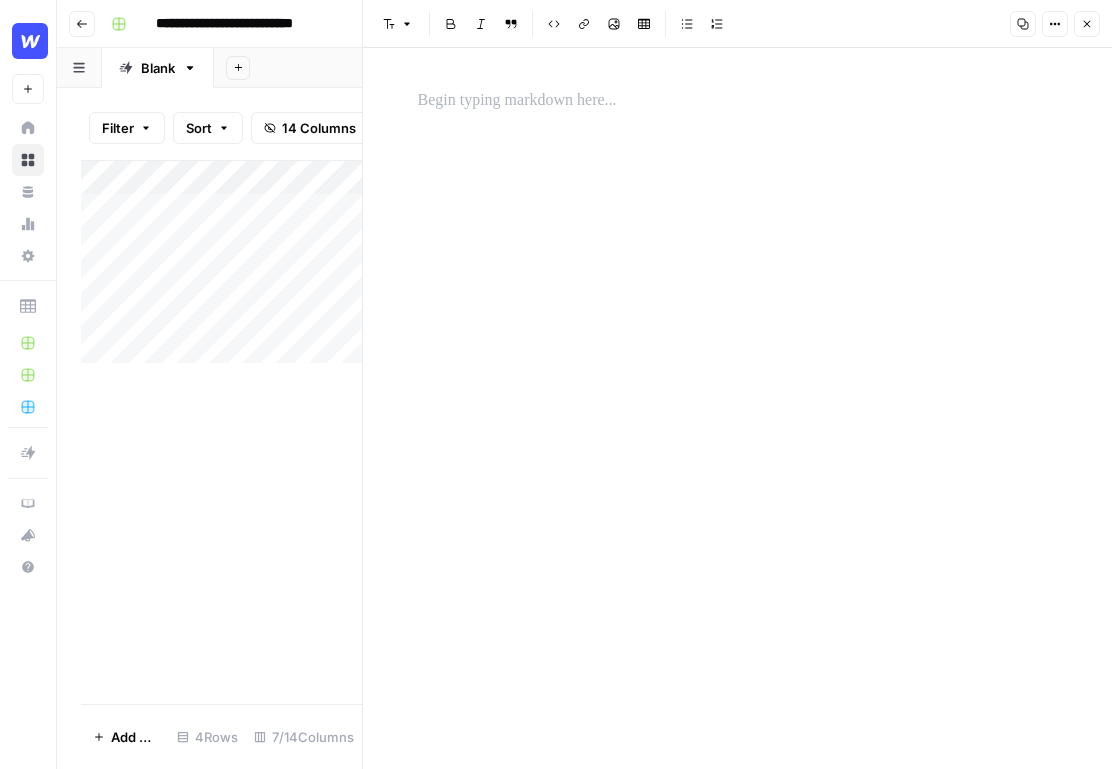 click at bounding box center [738, 408] 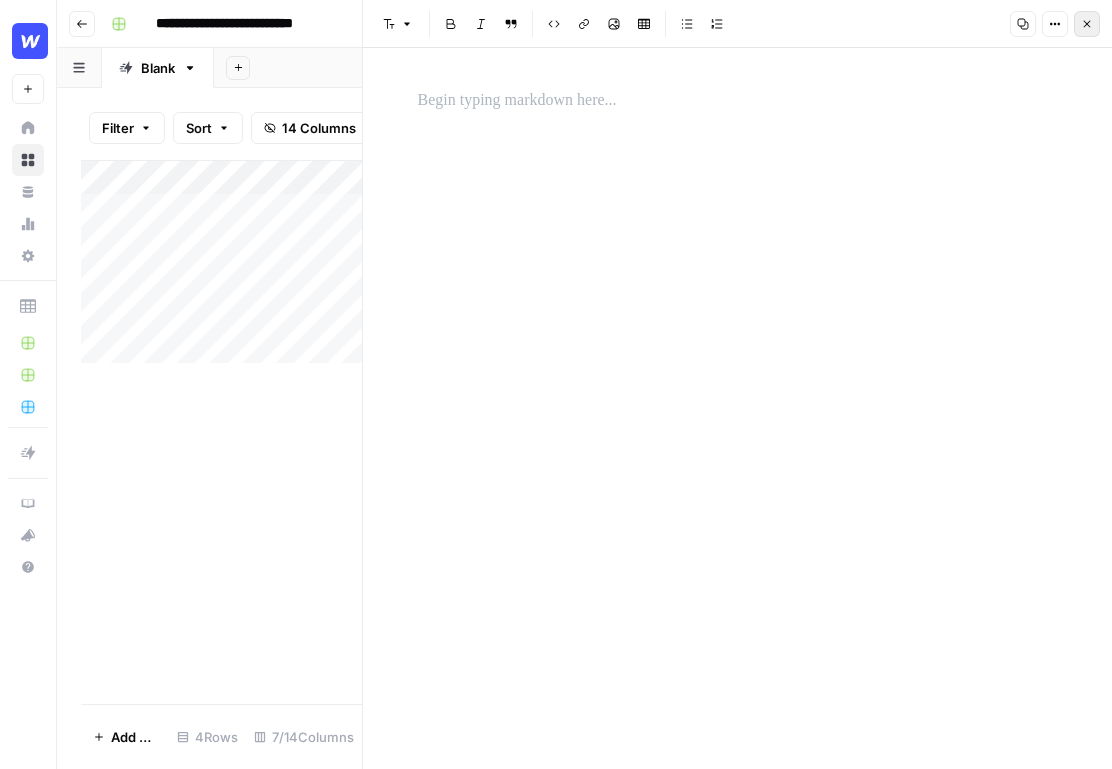 click on "Close" at bounding box center (1087, 24) 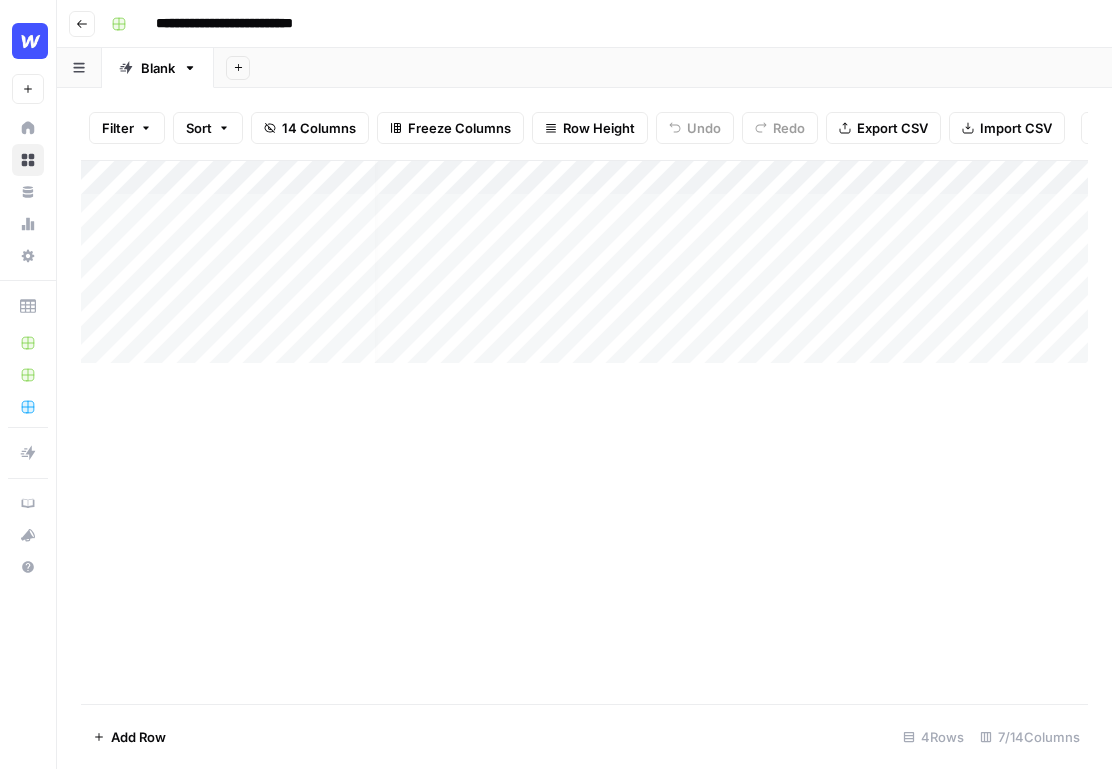 click on "Add Column" at bounding box center [584, 262] 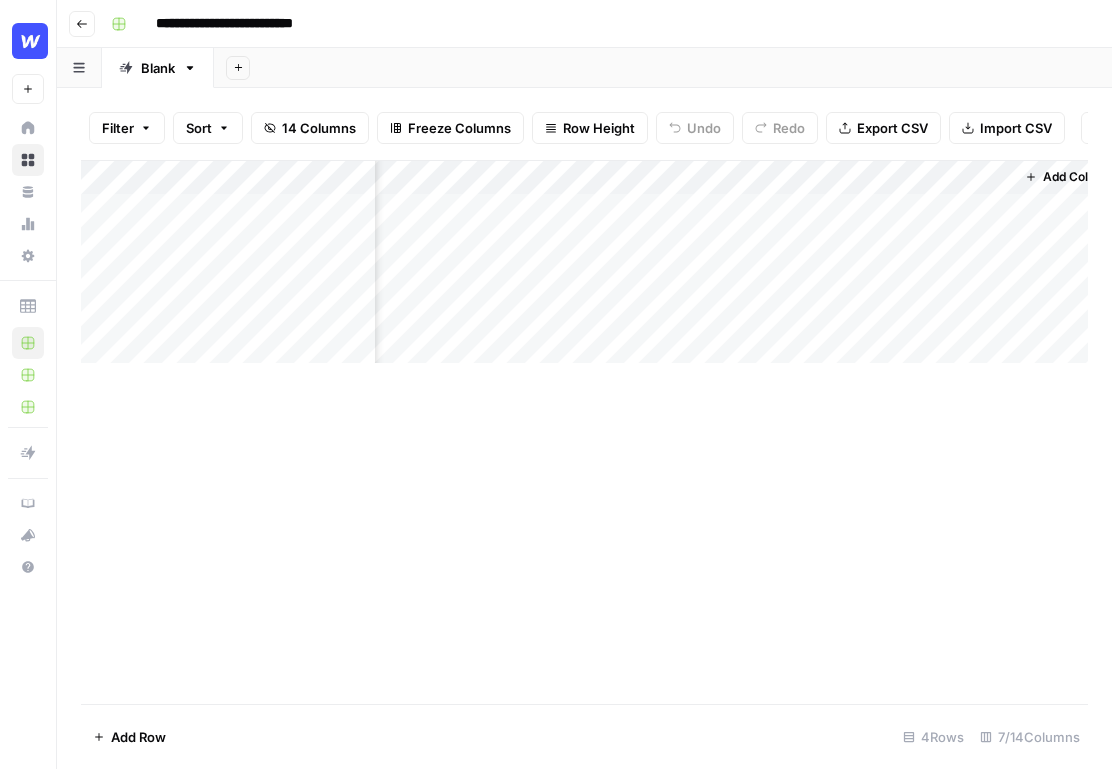 scroll, scrollTop: 0, scrollLeft: 805, axis: horizontal 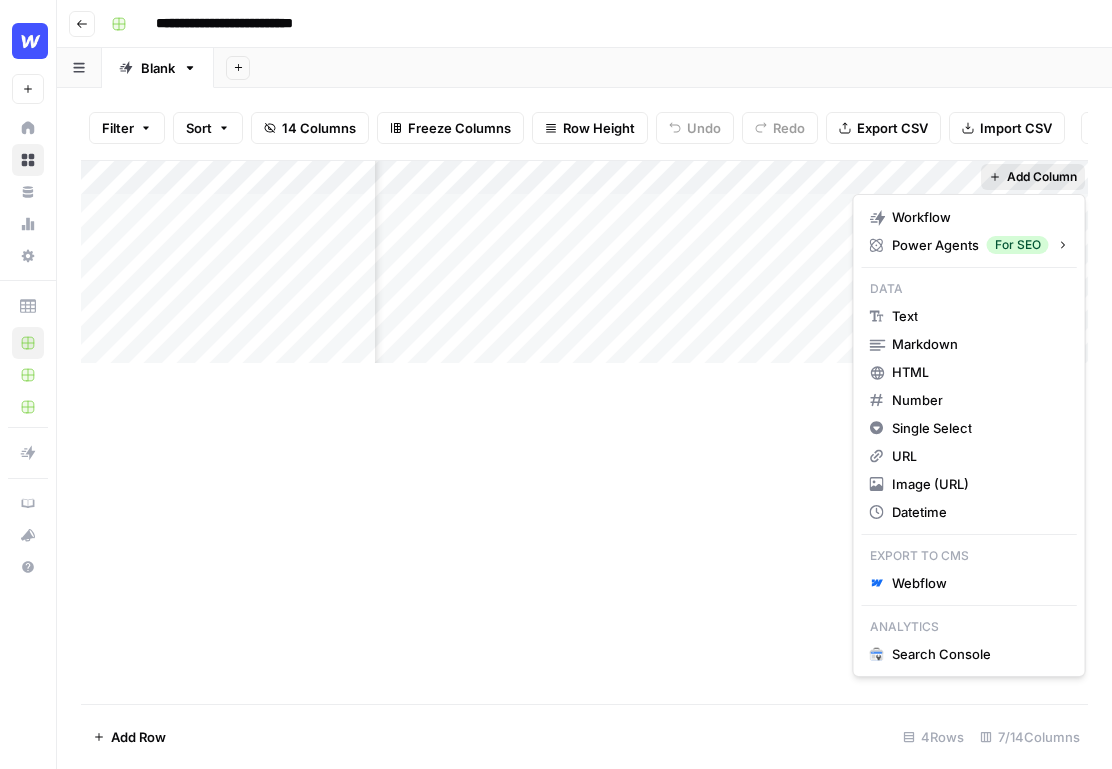click on "Add Column" at bounding box center (1042, 177) 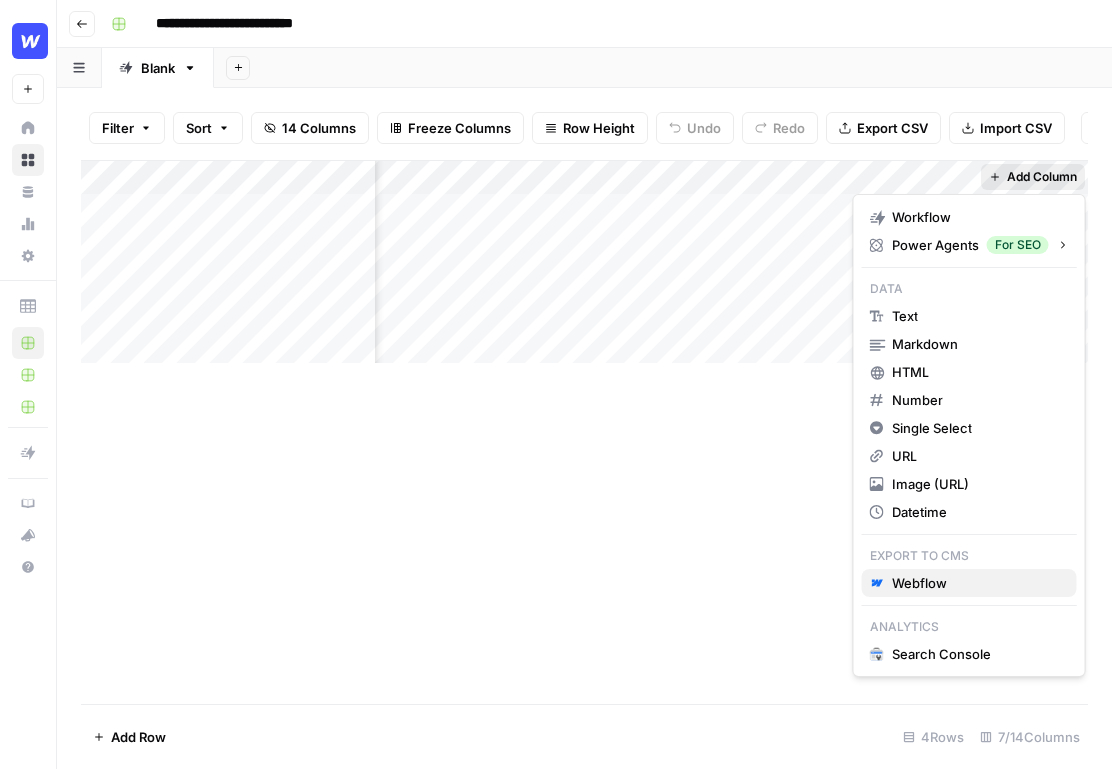 drag, startPoint x: 983, startPoint y: 583, endPoint x: 1007, endPoint y: 575, distance: 25.298222 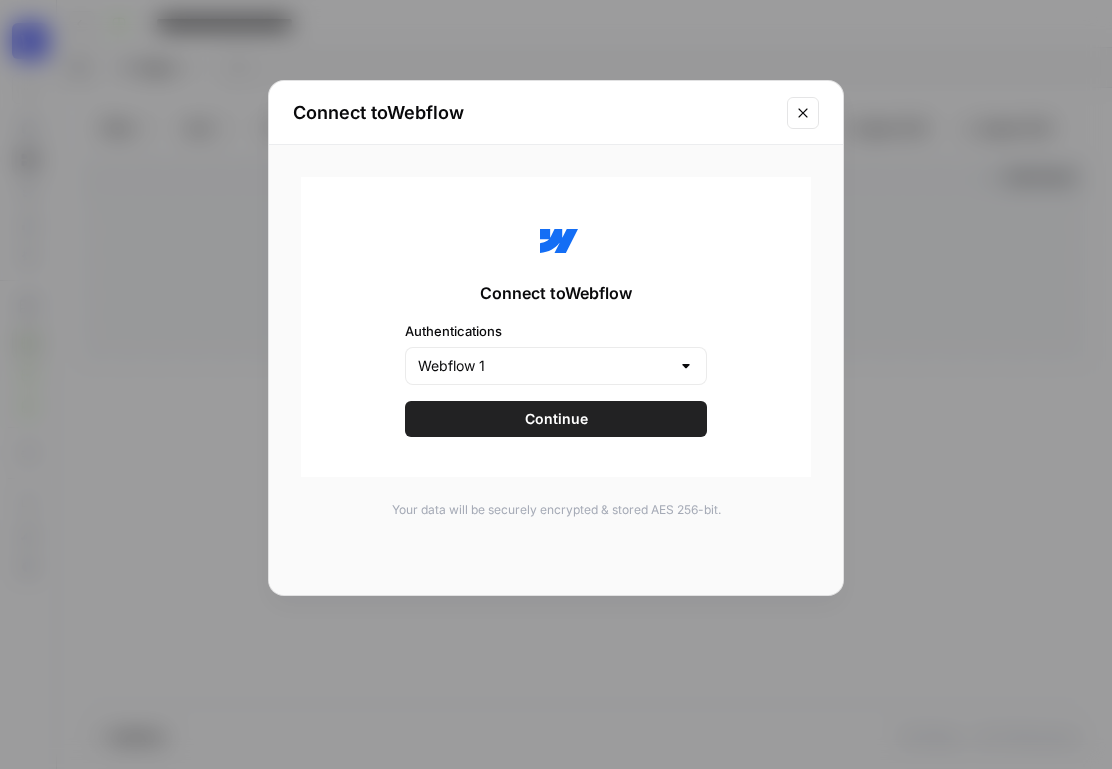 click 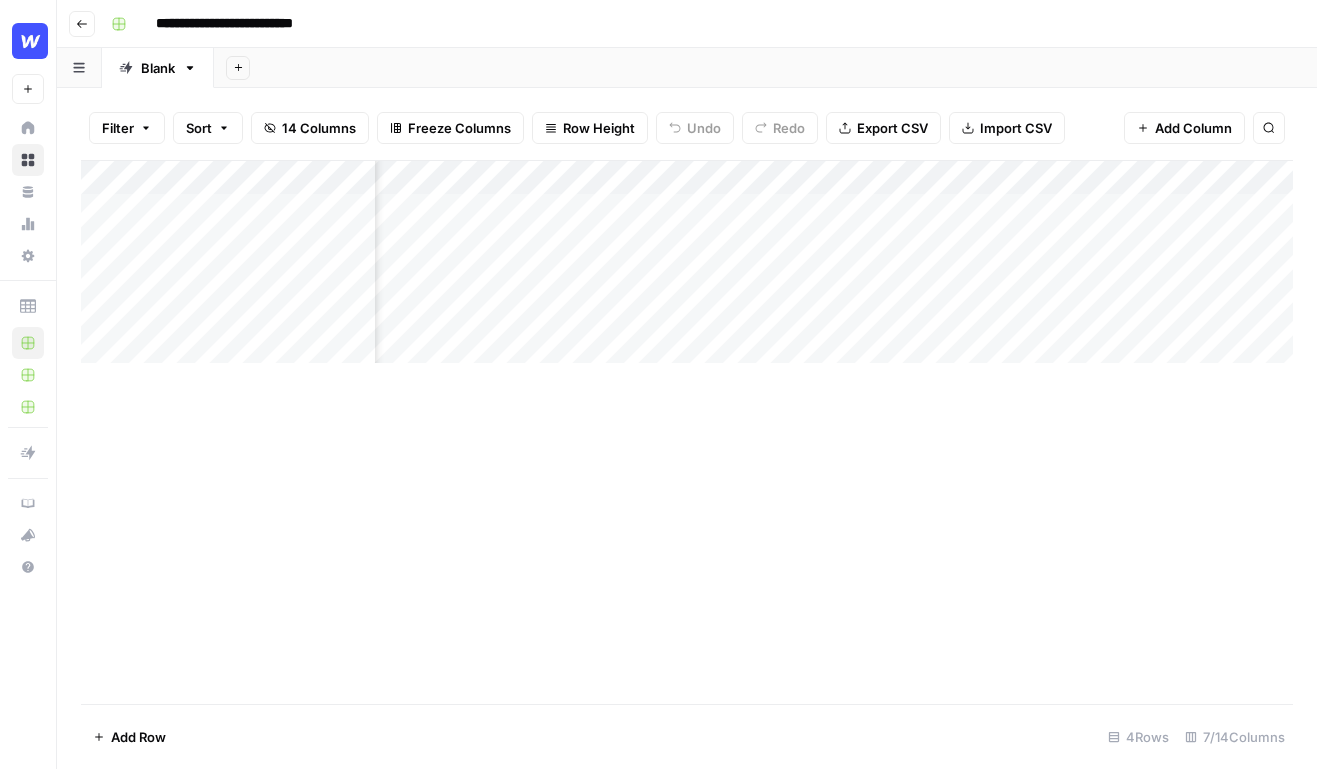 scroll, scrollTop: 0, scrollLeft: 0, axis: both 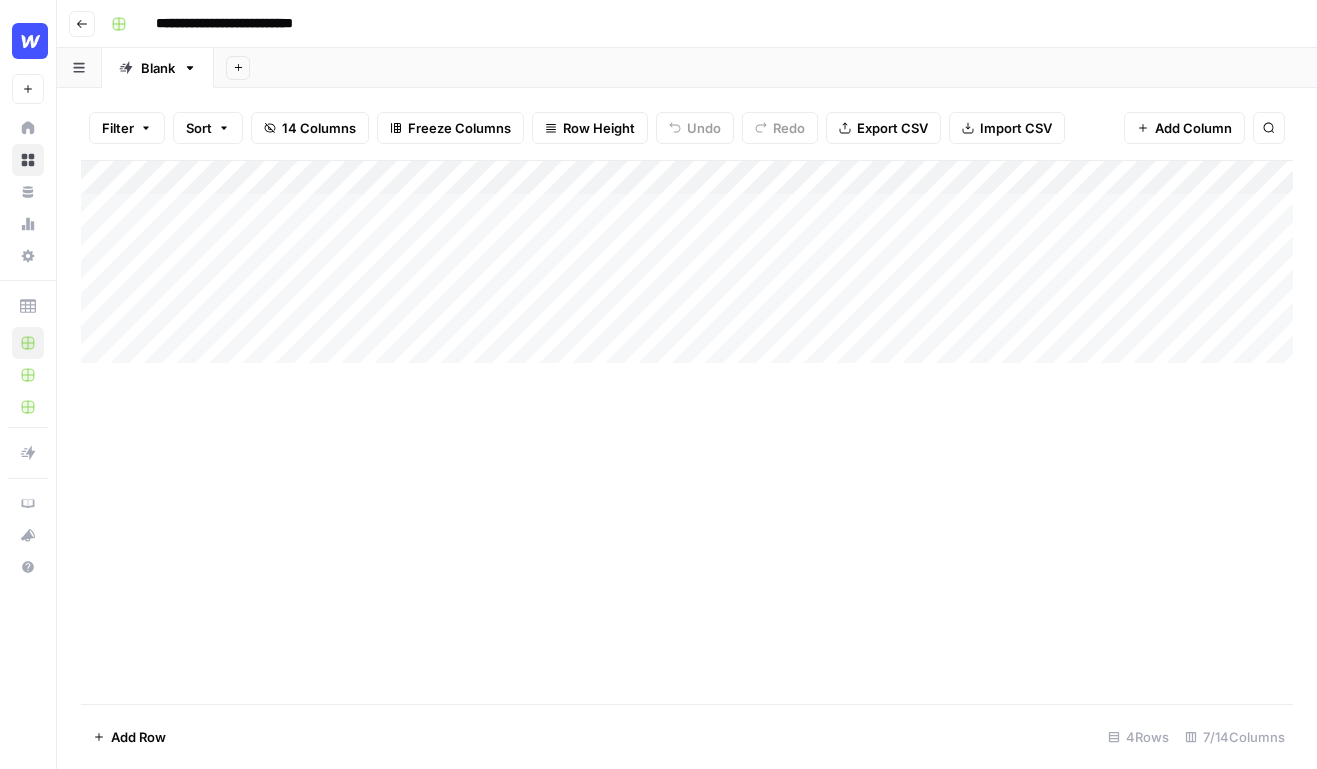 click on "**********" at bounding box center (687, 24) 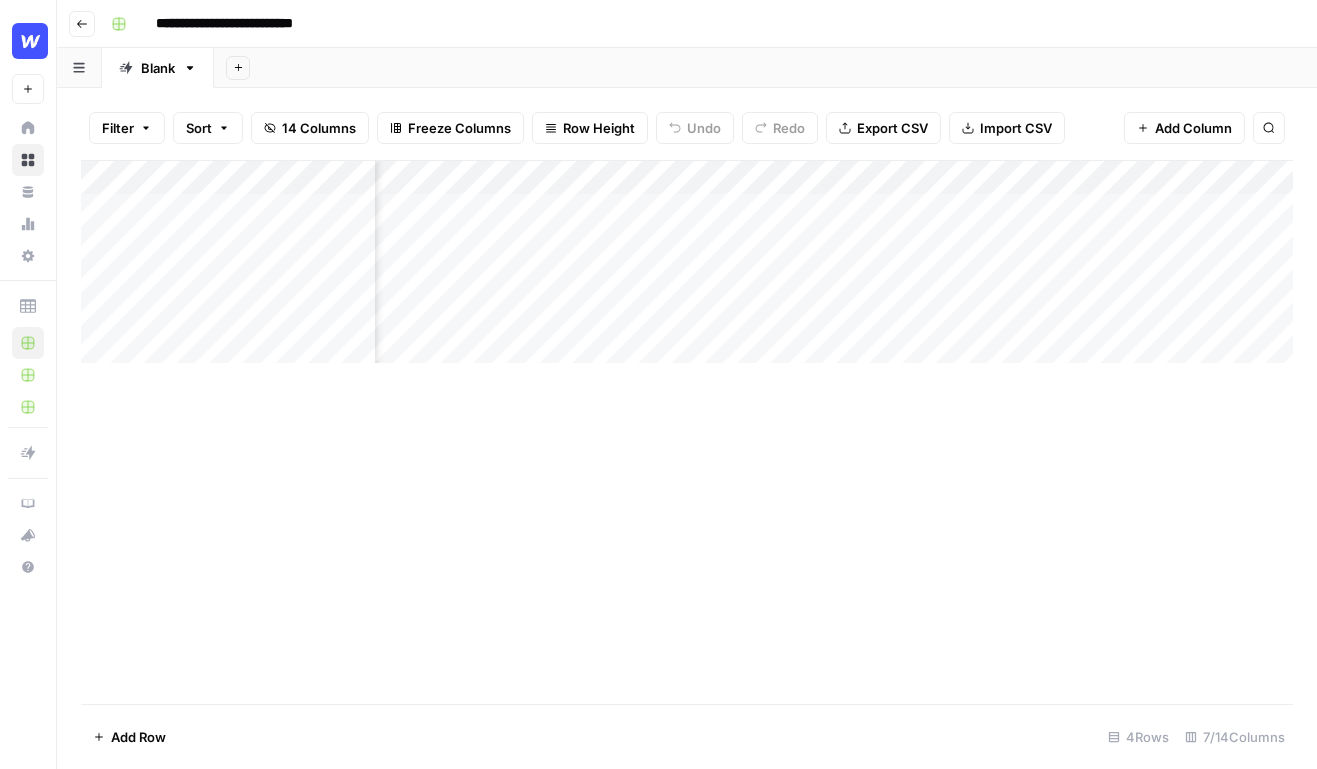 scroll, scrollTop: 0, scrollLeft: 600, axis: horizontal 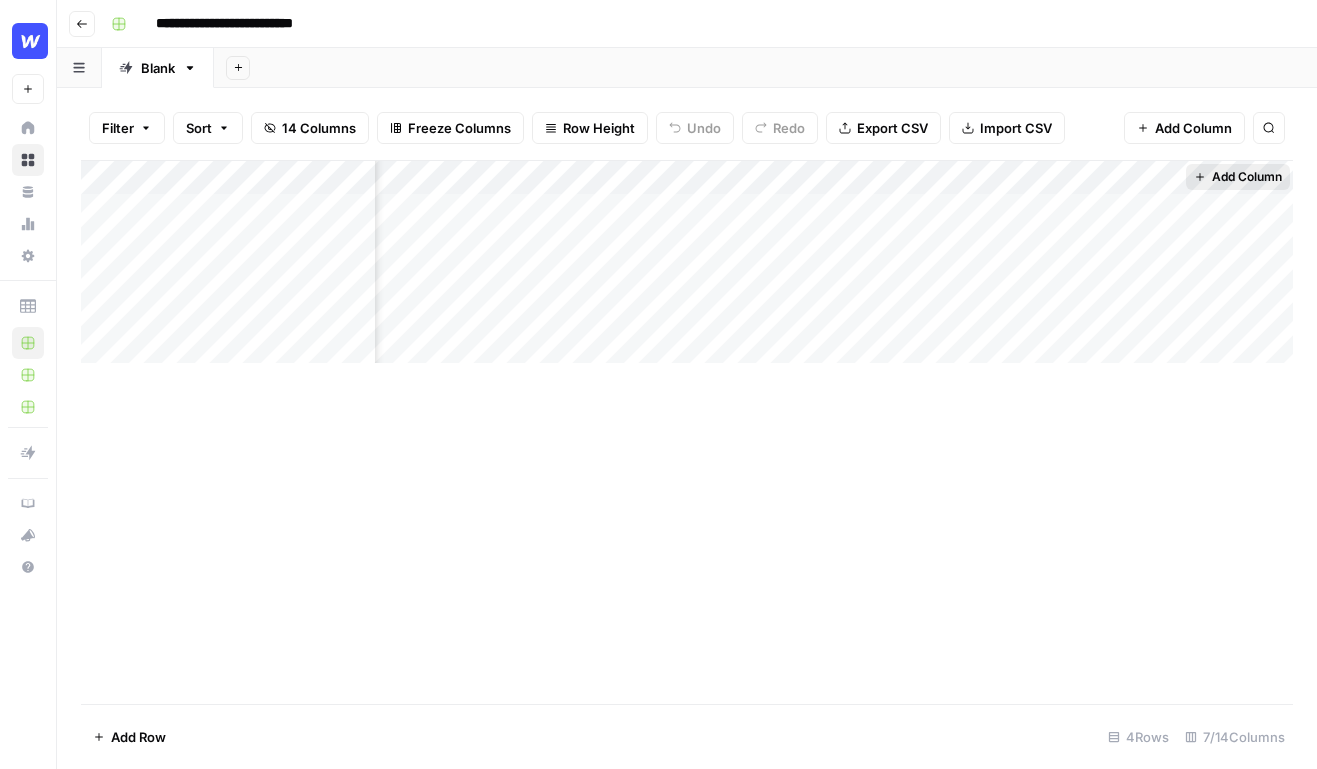click on "Add Column" at bounding box center (1247, 177) 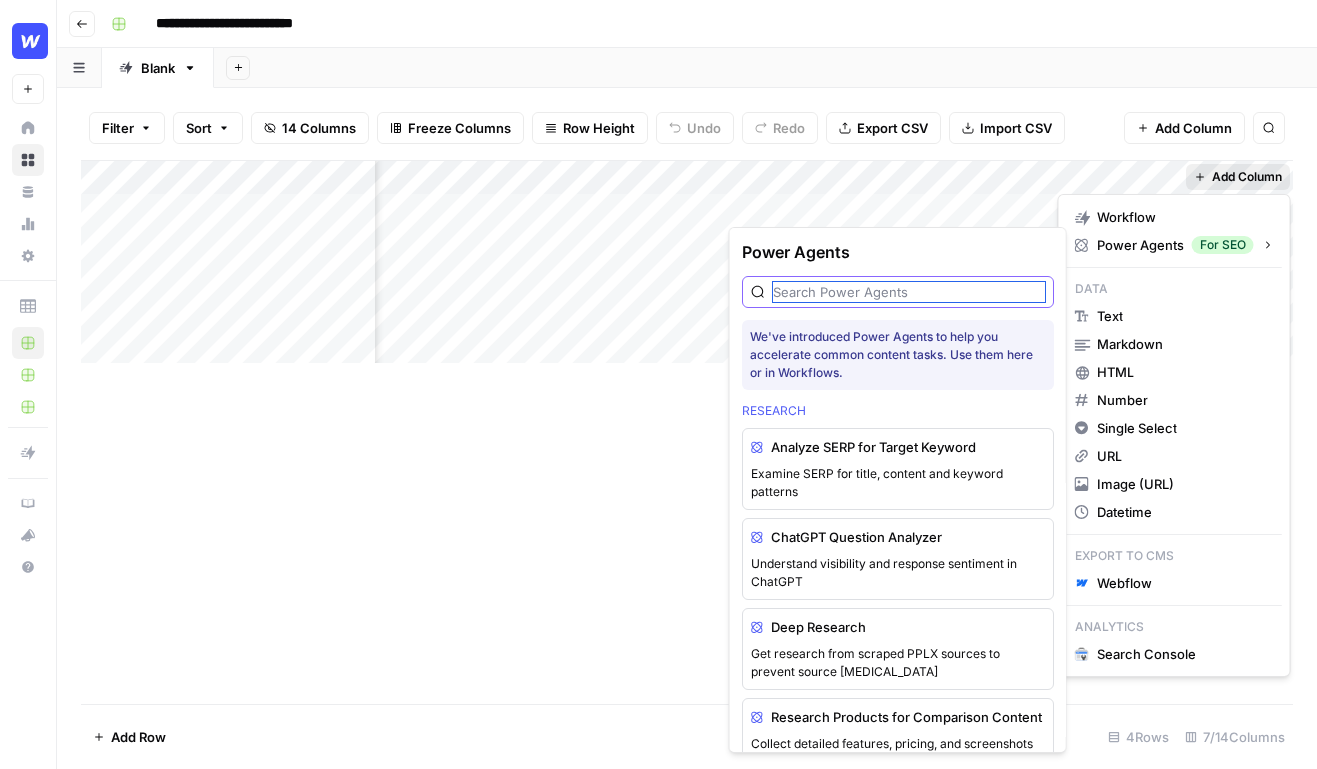 click at bounding box center (909, 292) 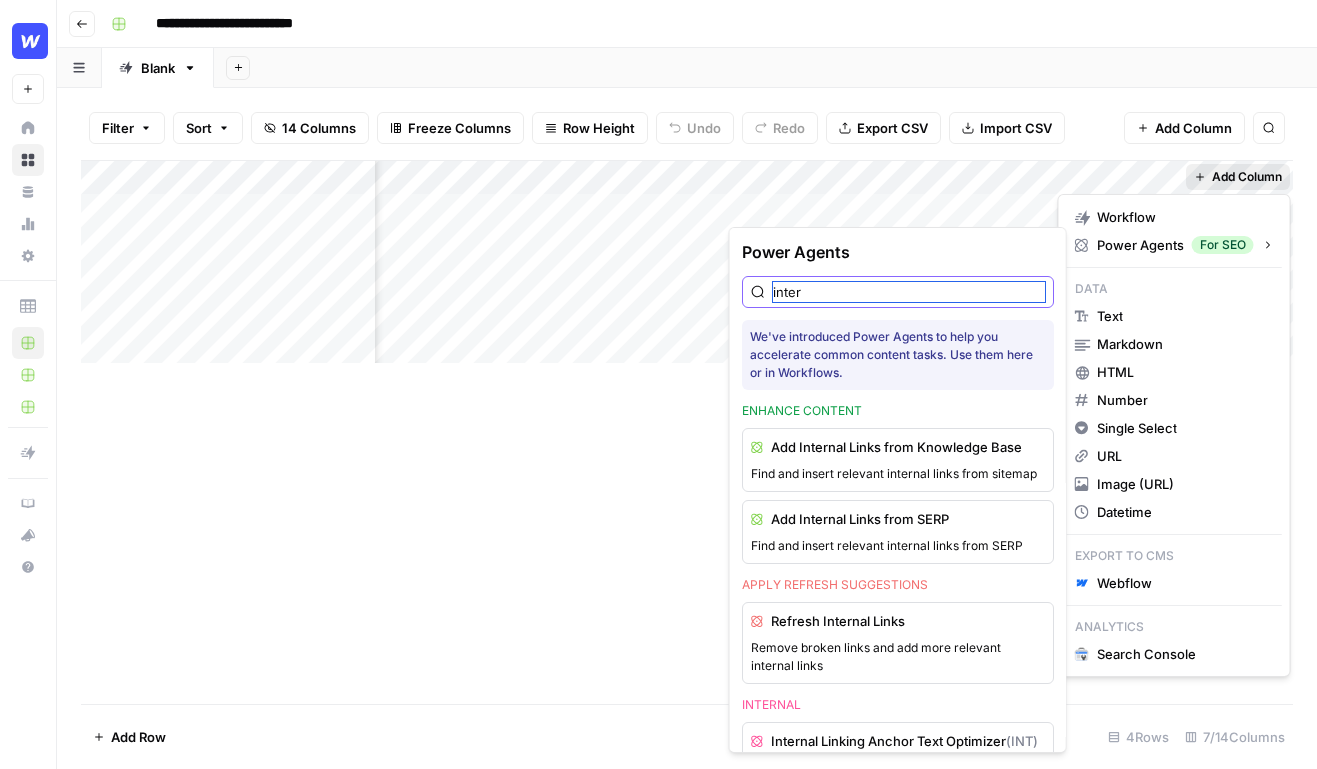 type on "intern" 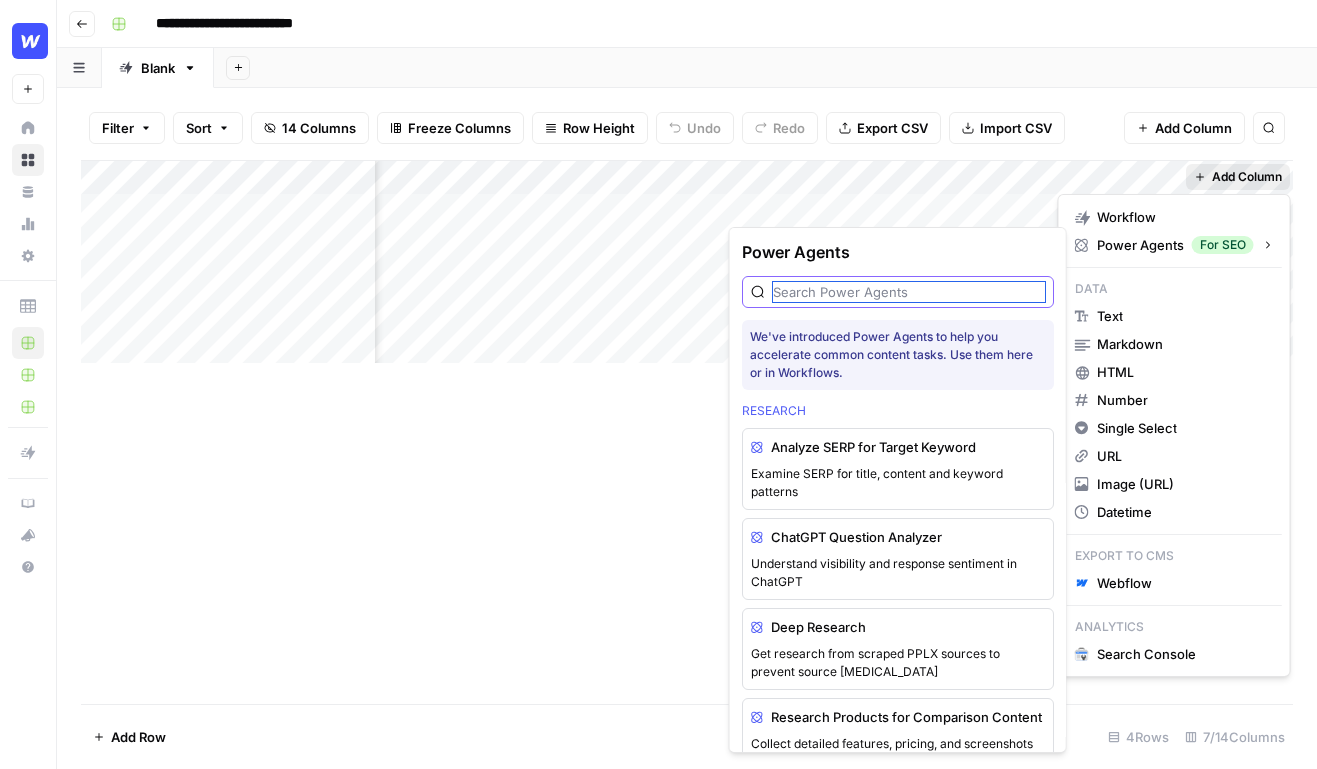 click at bounding box center (909, 292) 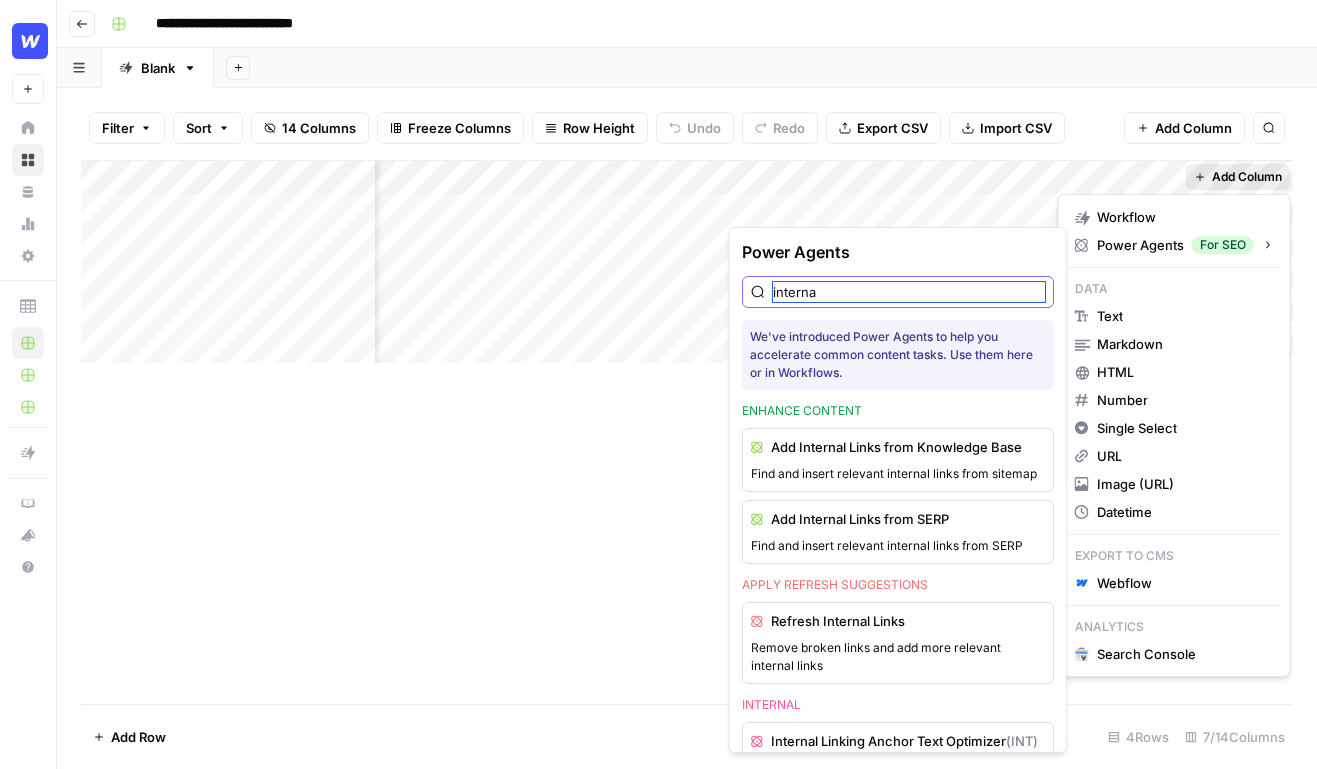 type on "internal" 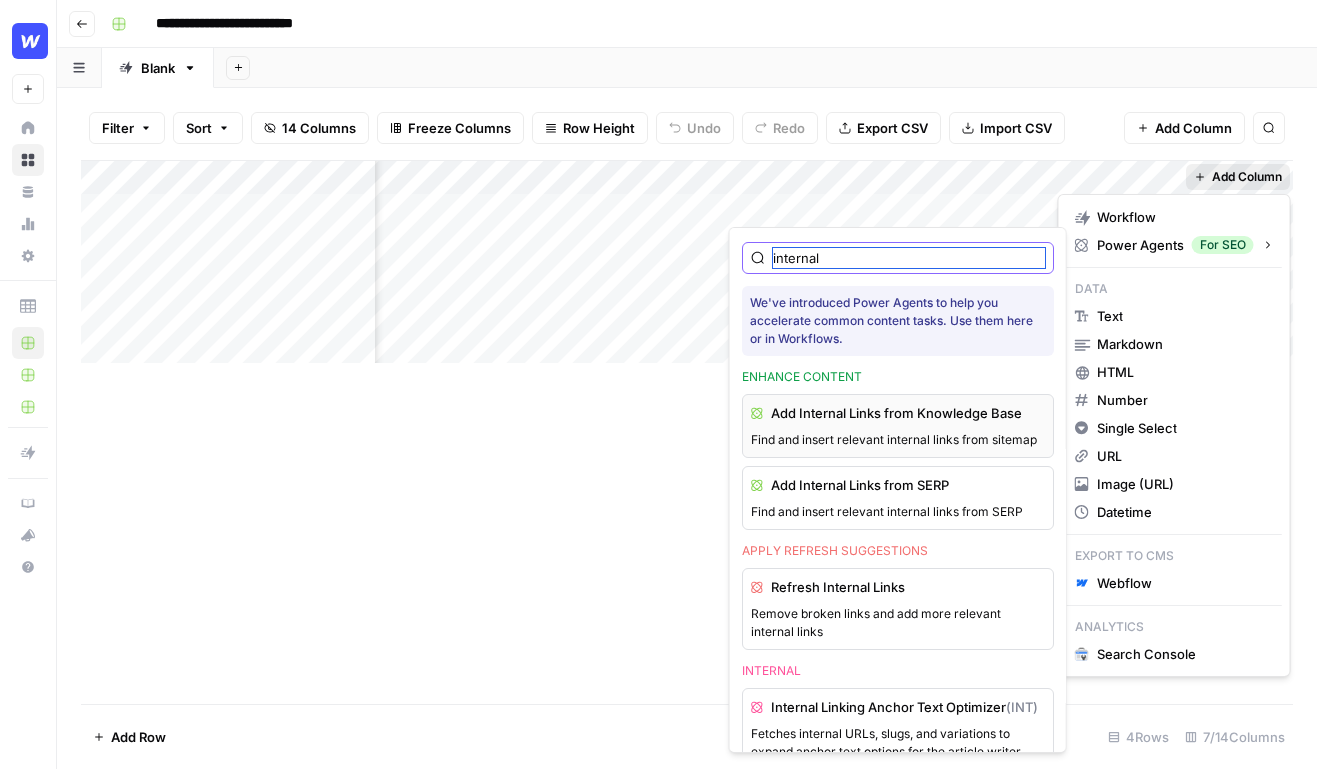 scroll, scrollTop: 35, scrollLeft: 0, axis: vertical 